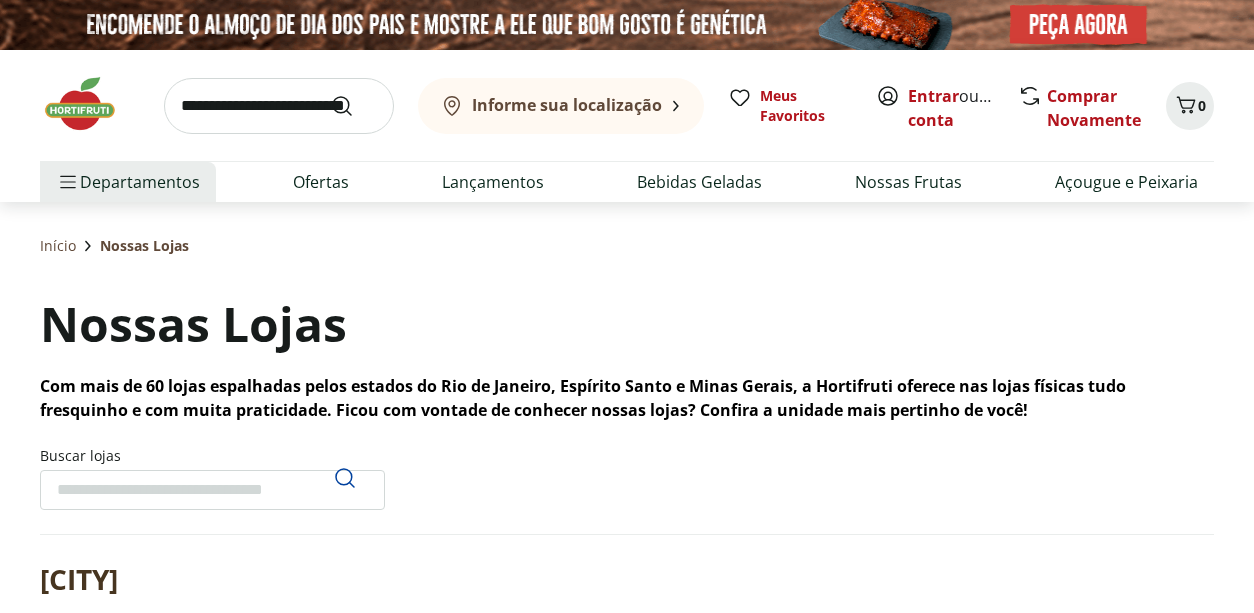 scroll, scrollTop: 0, scrollLeft: 0, axis: both 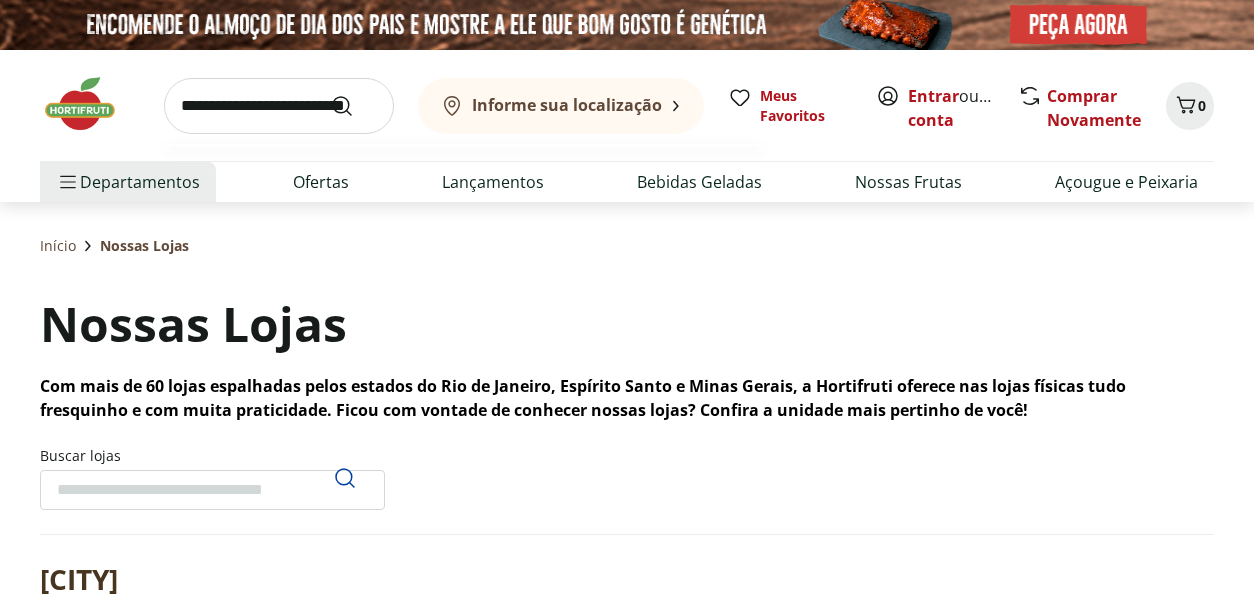 click at bounding box center (279, 106) 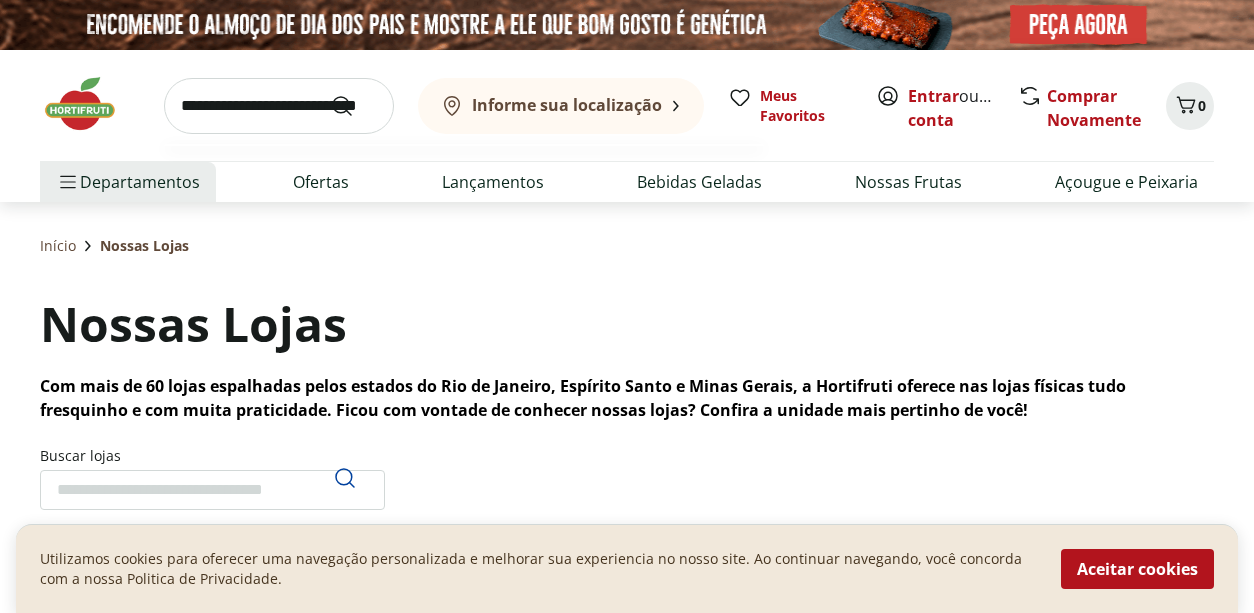type on "**********" 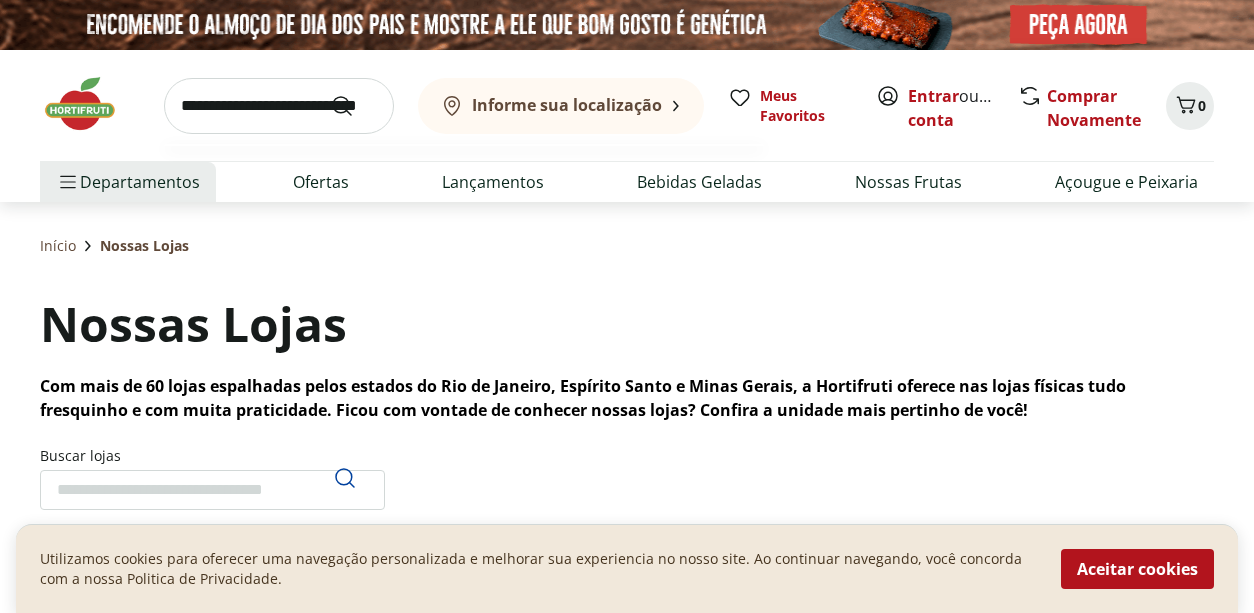 click at bounding box center [354, 106] 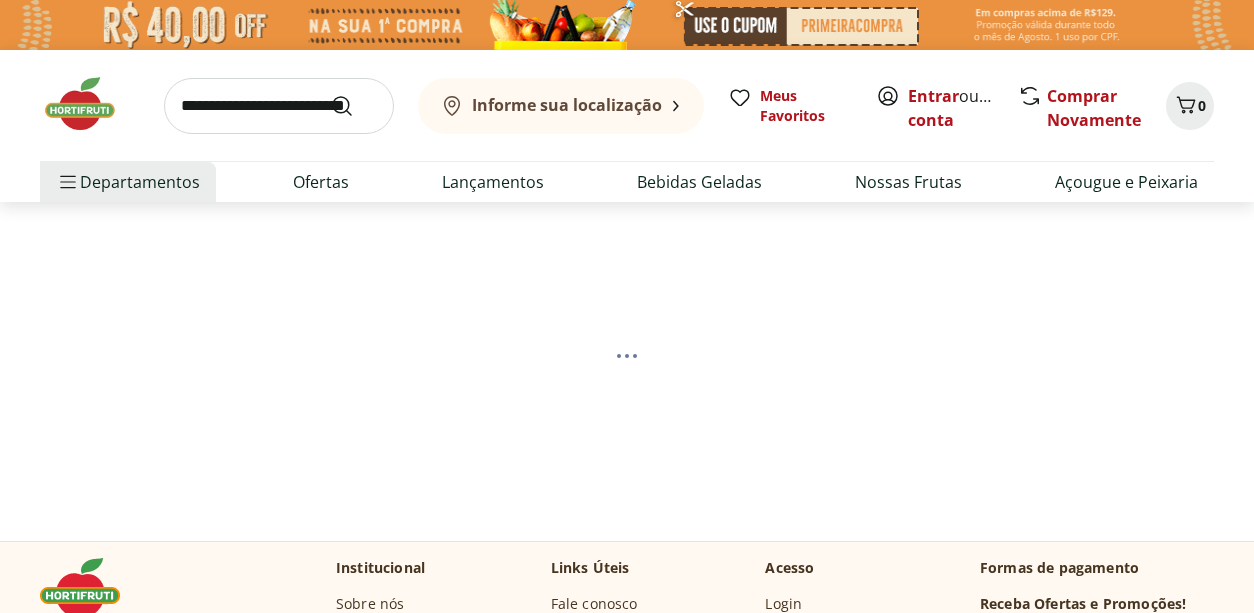 scroll, scrollTop: 0, scrollLeft: 0, axis: both 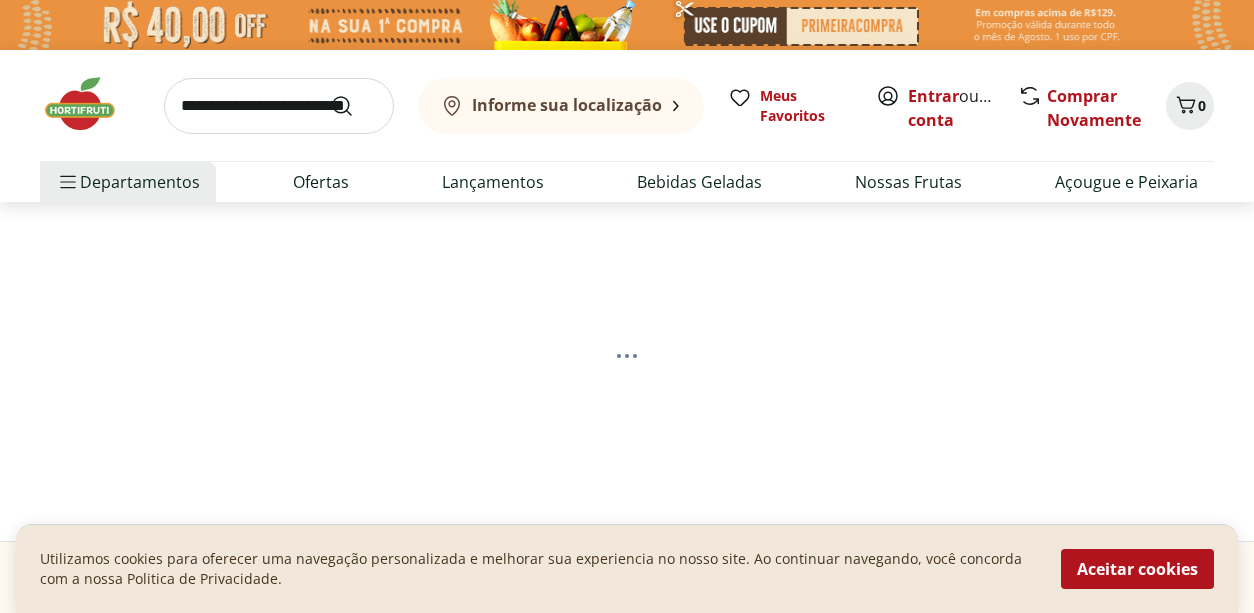 select on "**********" 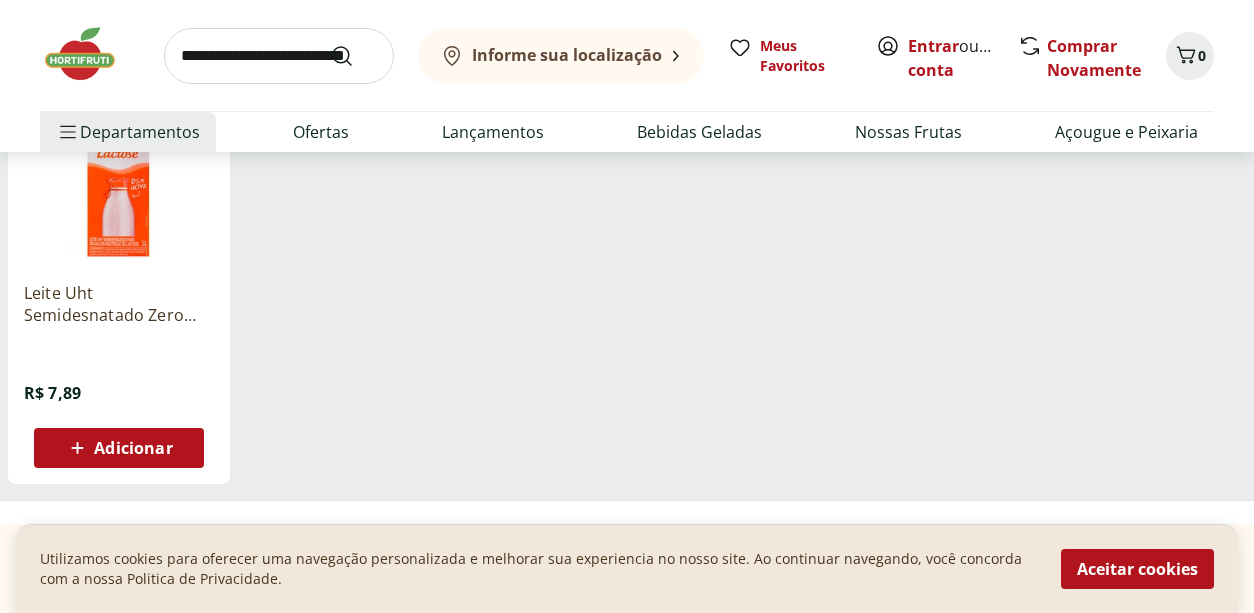 scroll, scrollTop: 338, scrollLeft: 0, axis: vertical 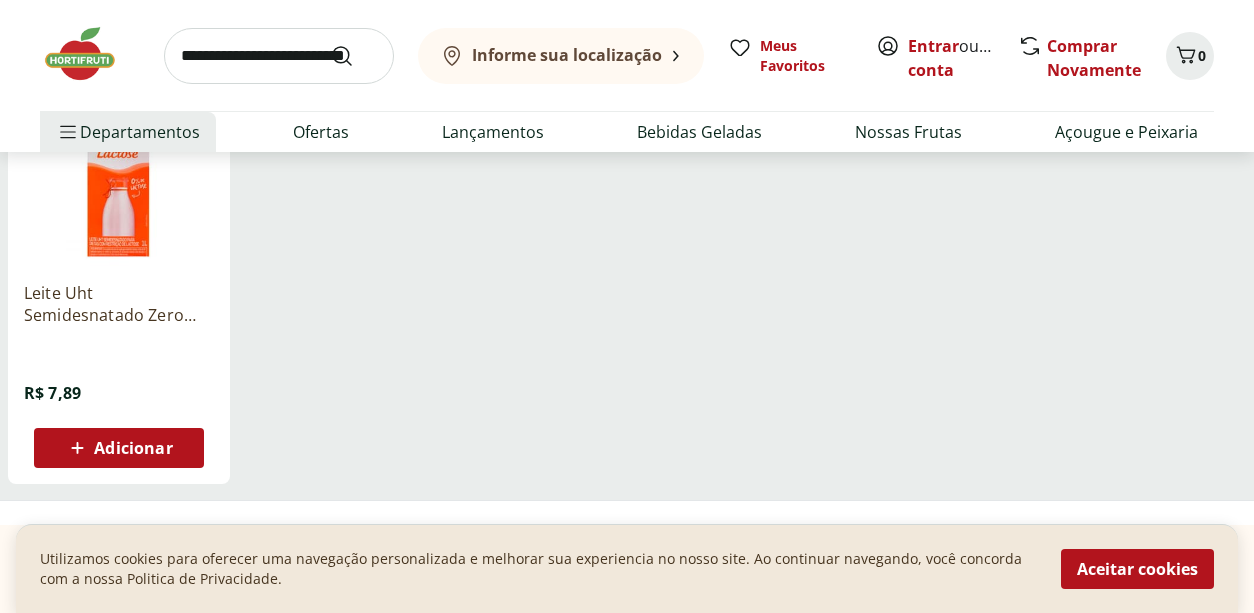 click on "Adicionar" at bounding box center [133, 448] 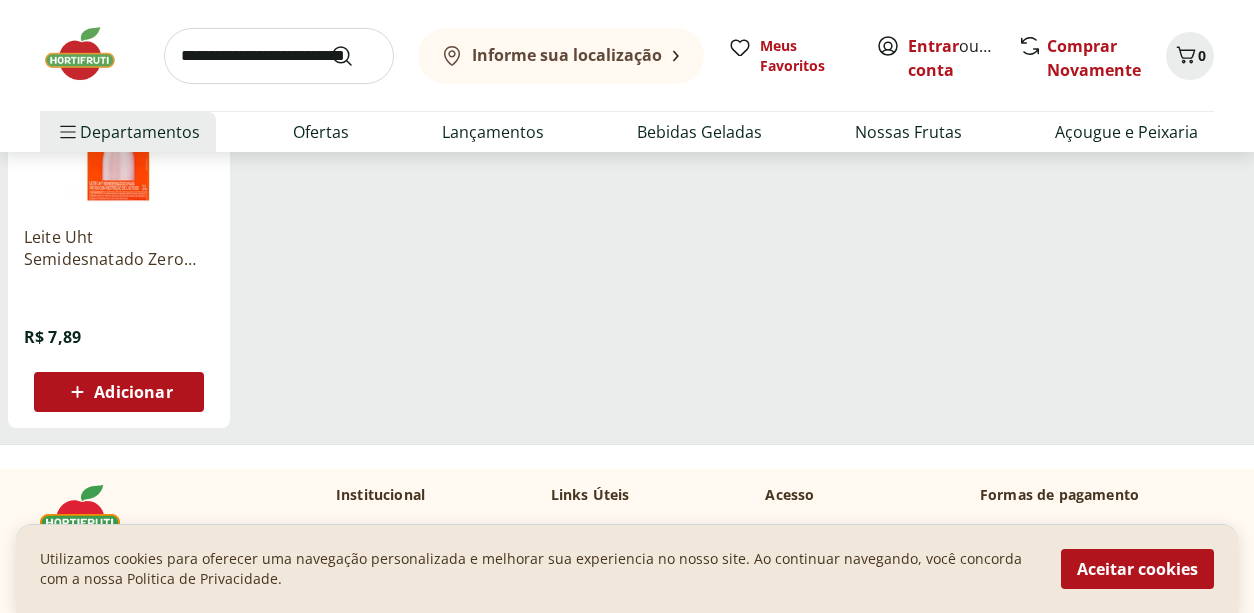scroll, scrollTop: 387, scrollLeft: 0, axis: vertical 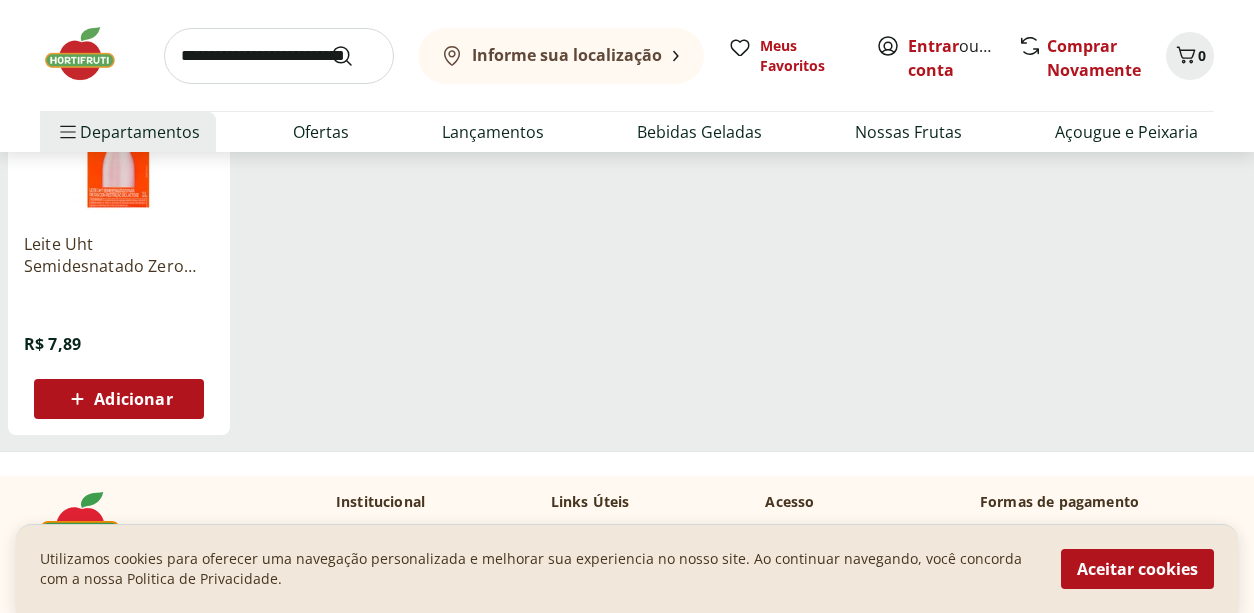 click on "Adicionar" at bounding box center (133, 399) 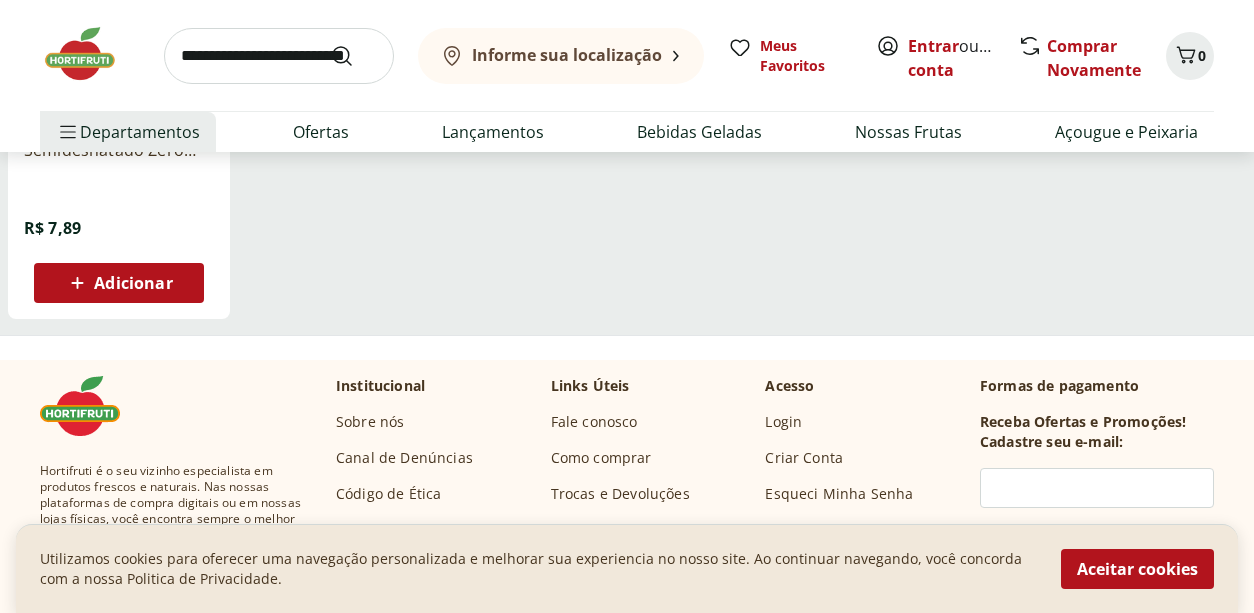 scroll, scrollTop: 500, scrollLeft: 0, axis: vertical 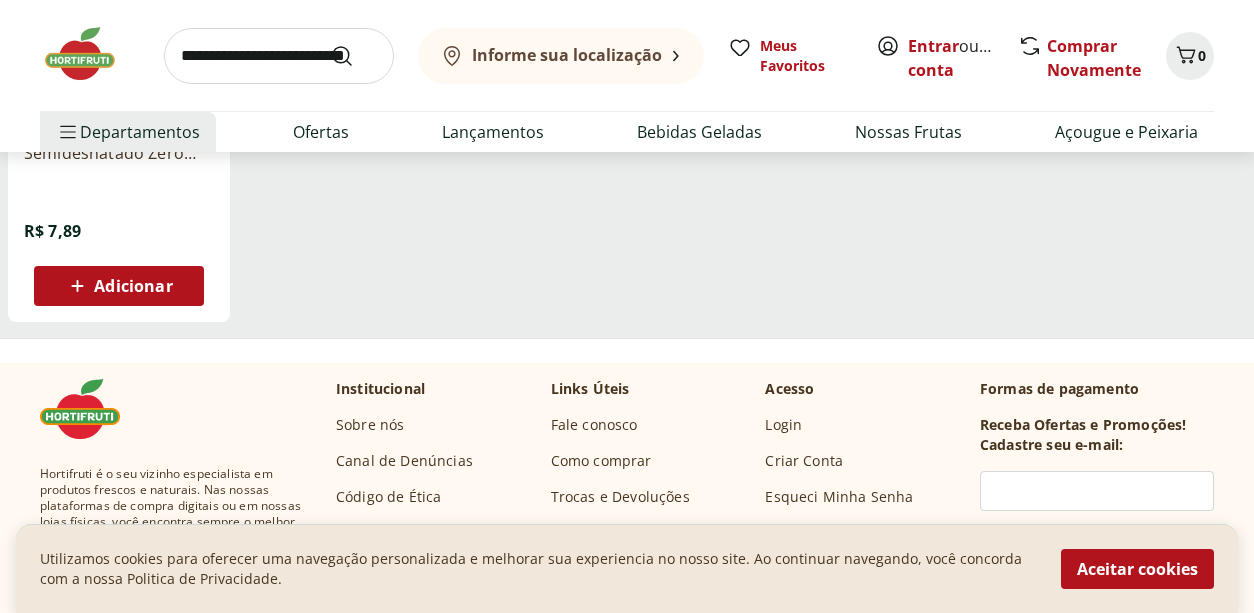 click on "Adicionar" at bounding box center (133, 286) 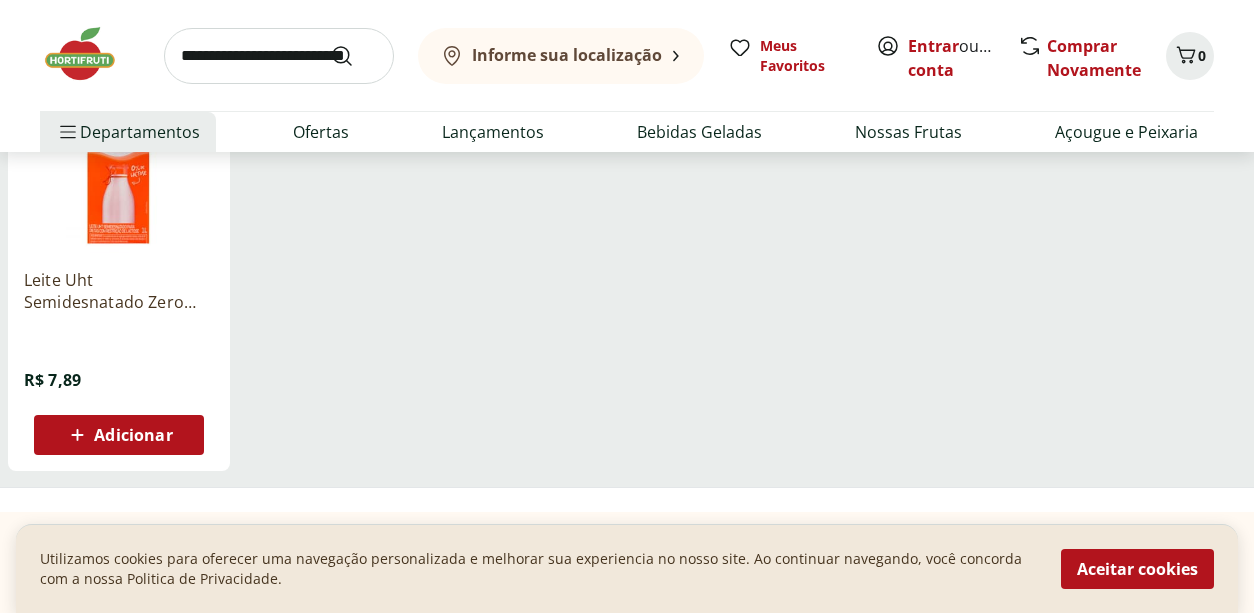 scroll, scrollTop: 358, scrollLeft: 0, axis: vertical 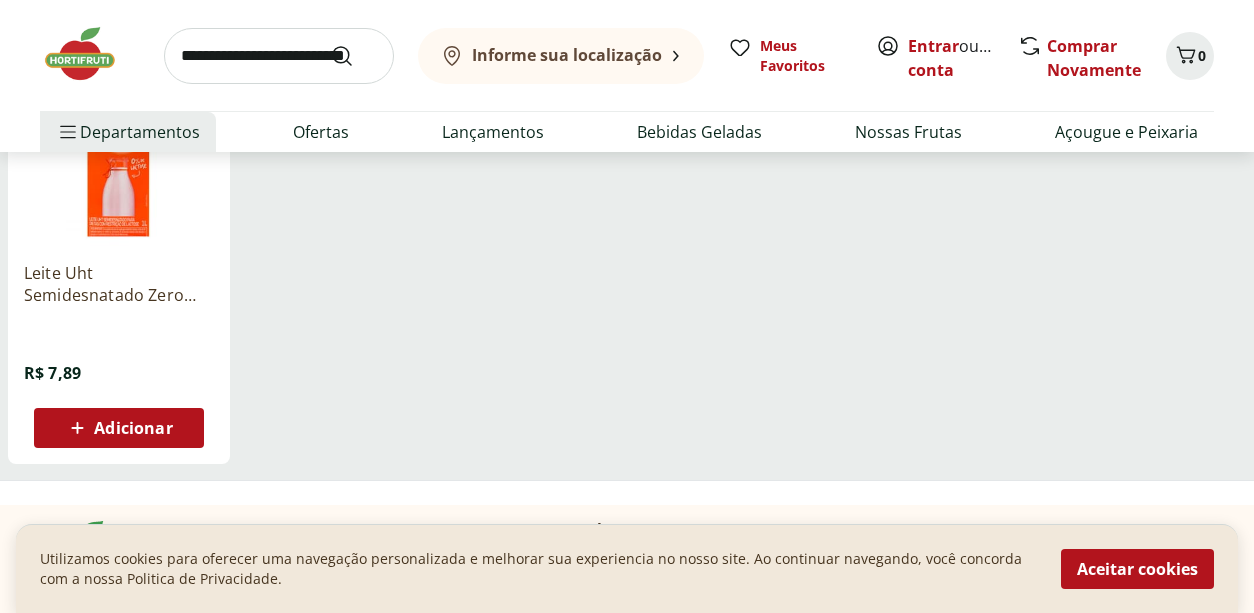 click on "Adicionar" at bounding box center (118, 428) 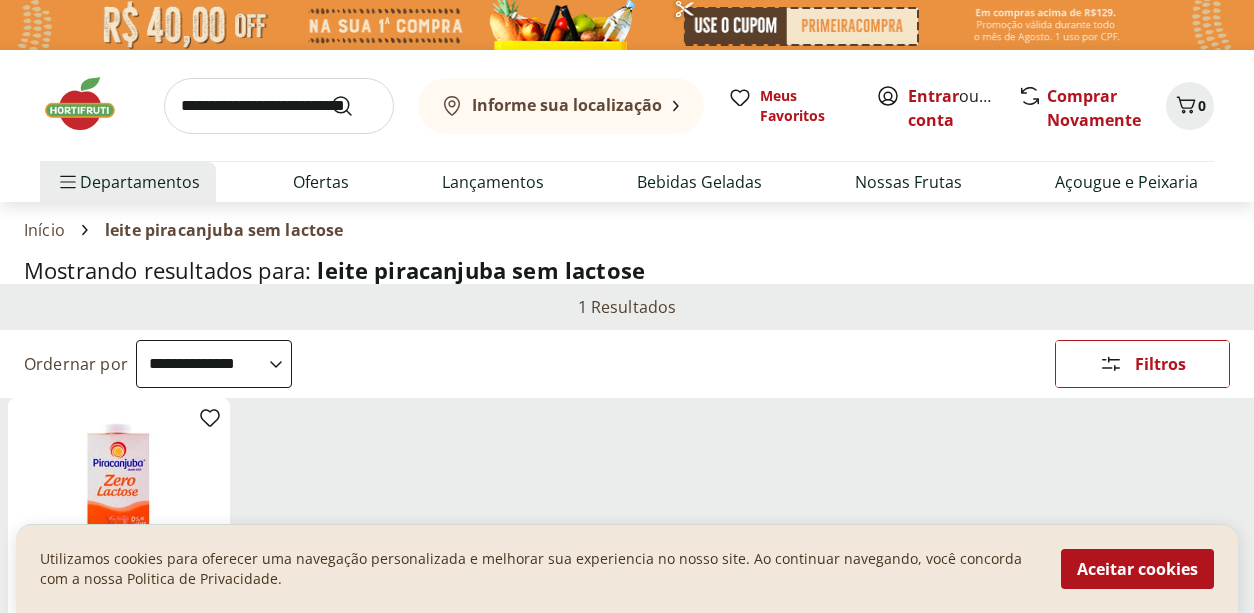 scroll, scrollTop: 0, scrollLeft: 0, axis: both 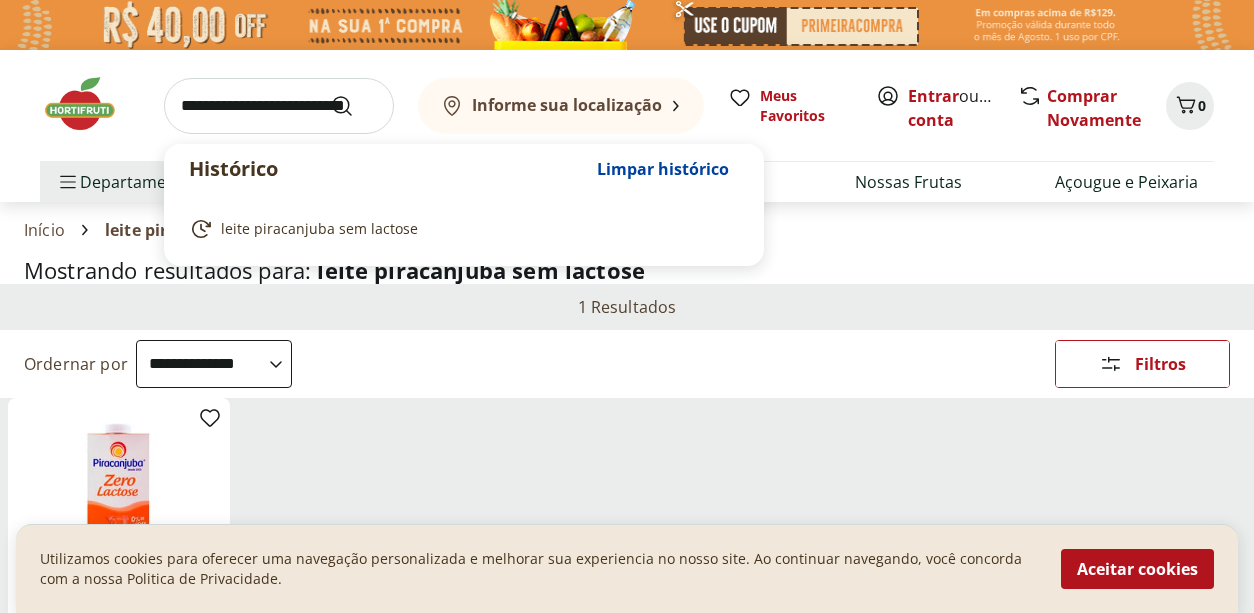 click at bounding box center (279, 106) 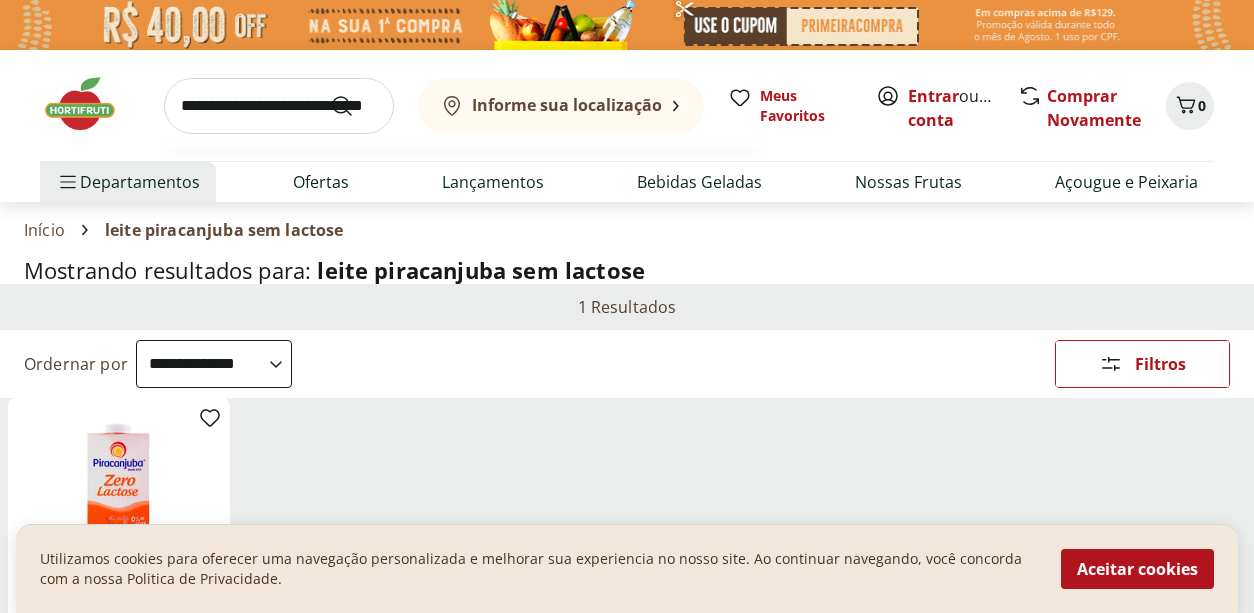 type on "**********" 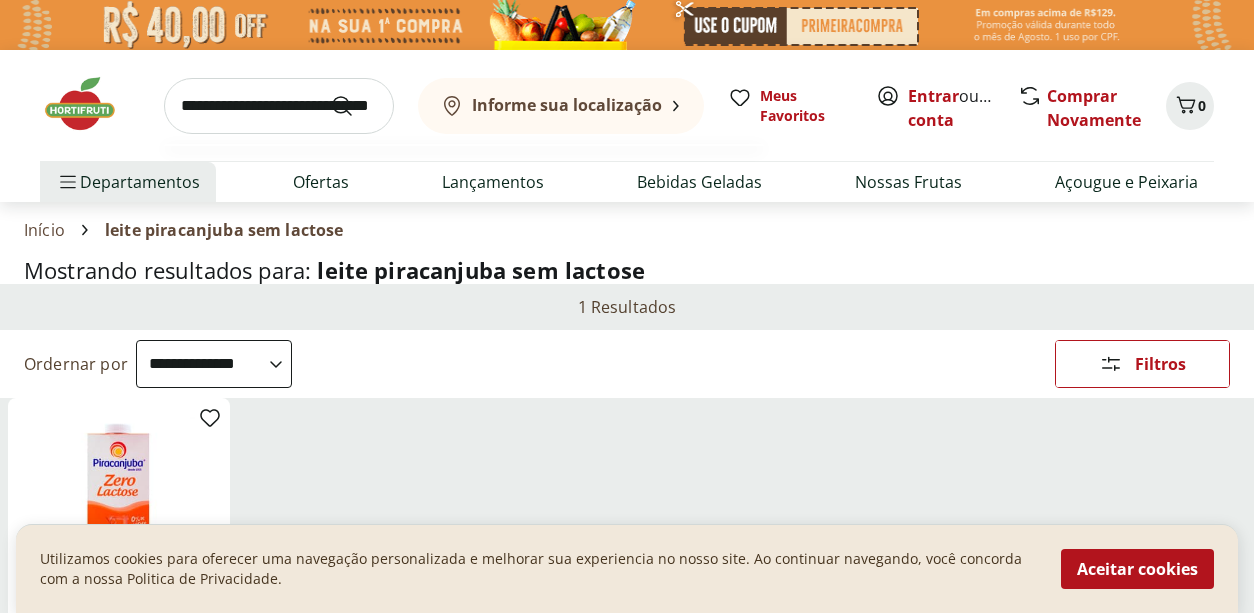 click at bounding box center (354, 106) 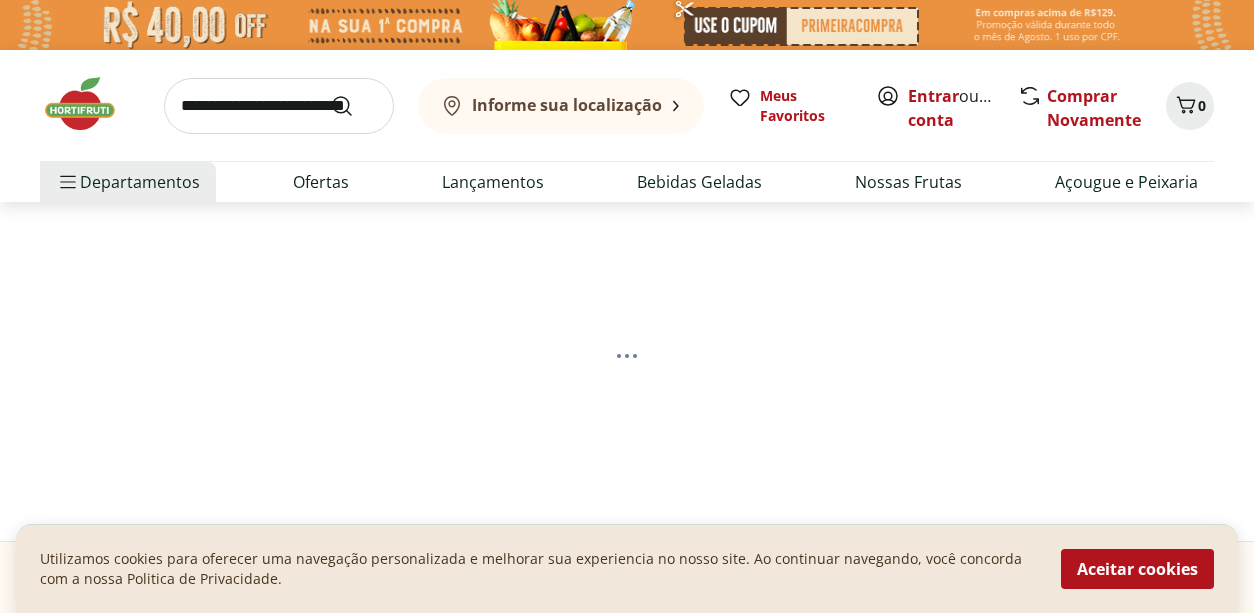 select on "**********" 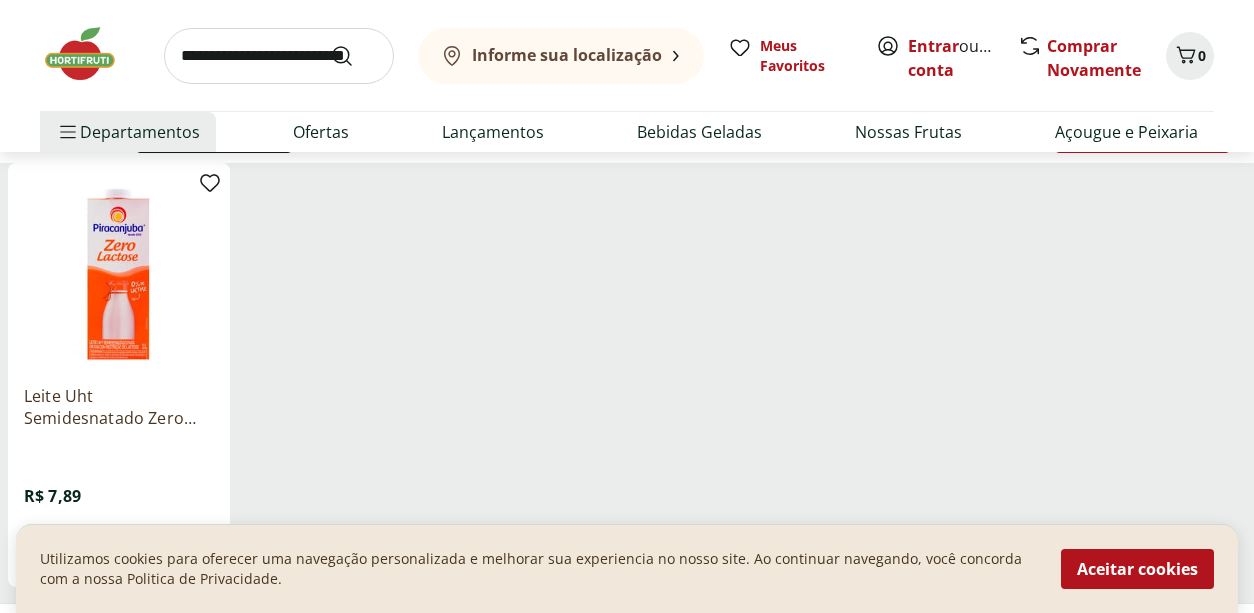 scroll, scrollTop: 234, scrollLeft: 0, axis: vertical 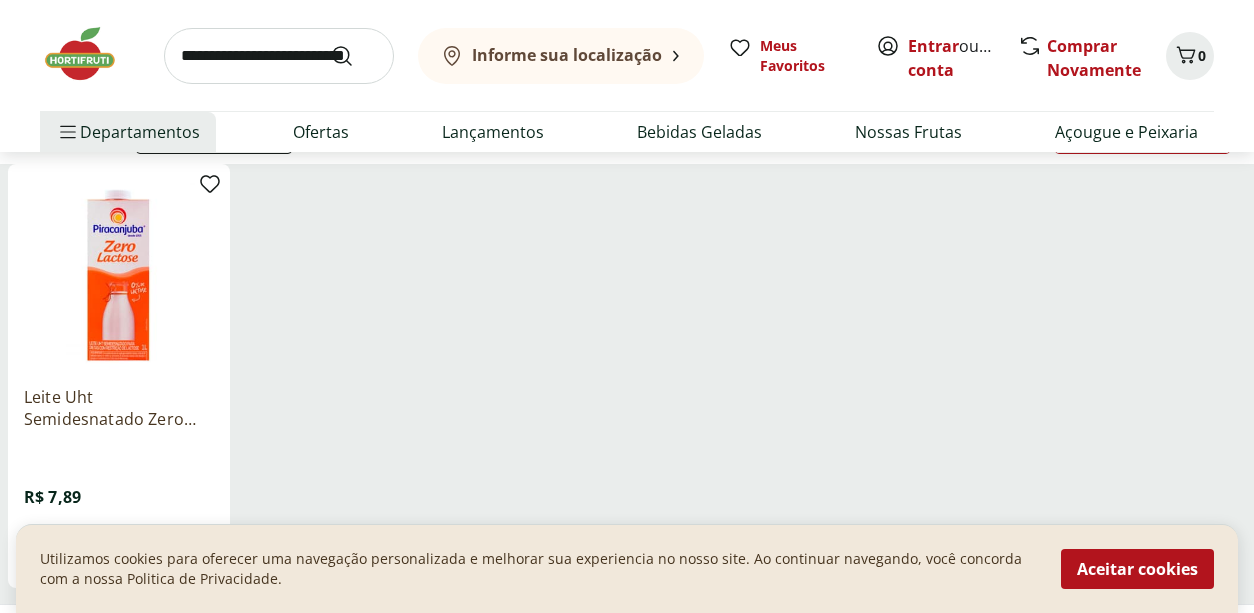 click on "Informe sua localização" at bounding box center (567, 55) 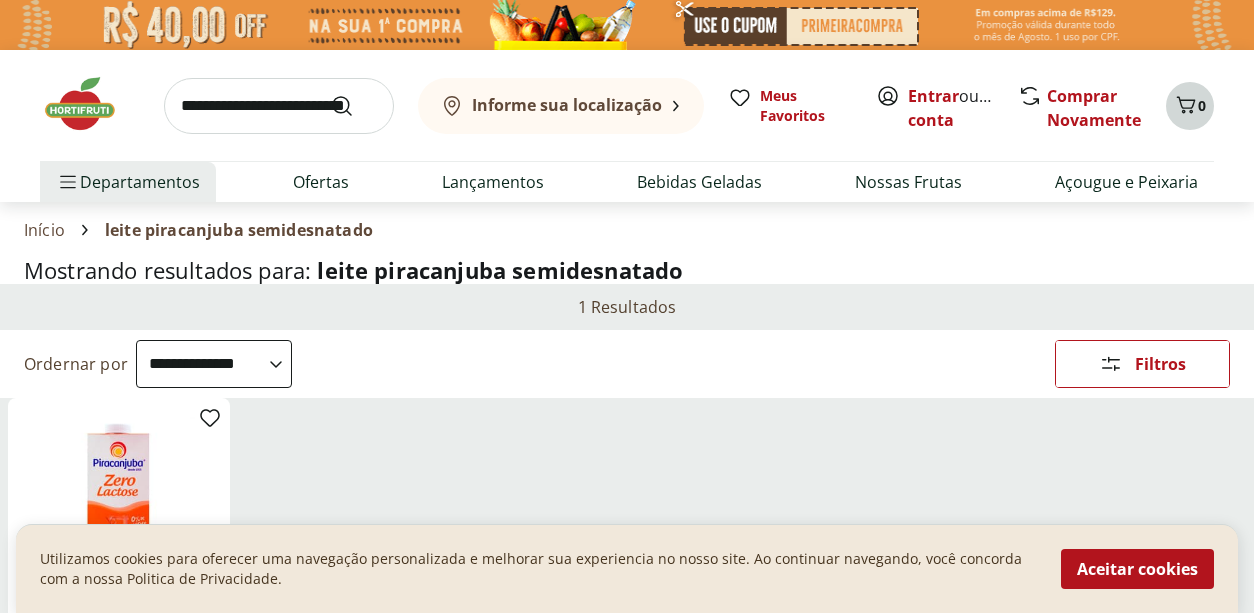 click 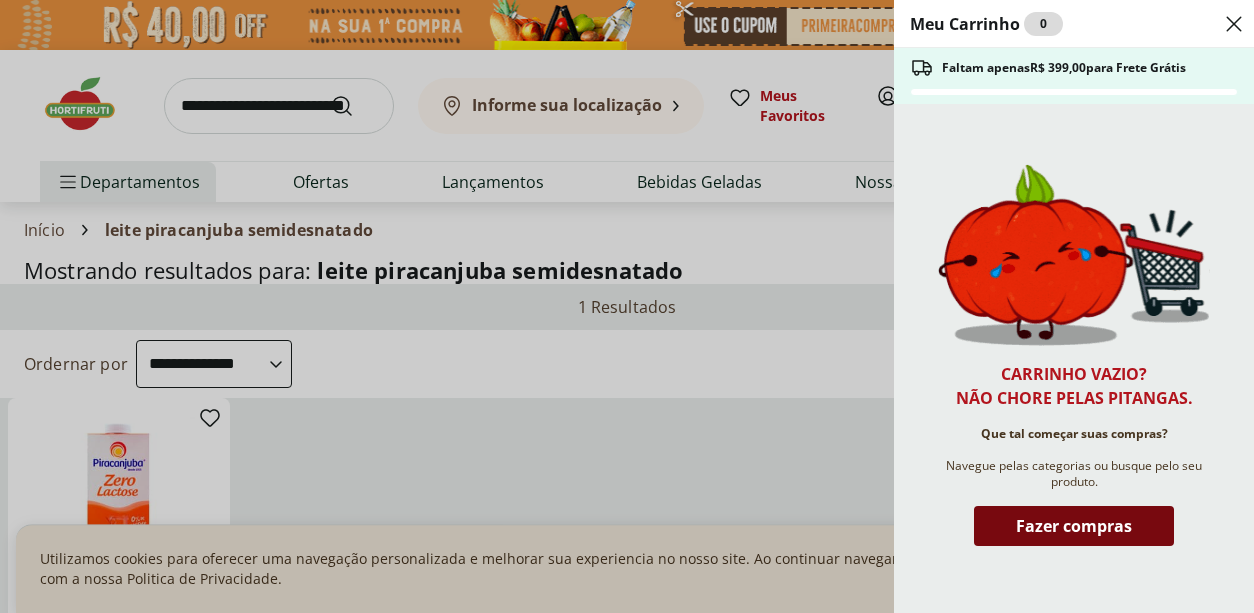 click on "Fazer compras" at bounding box center [1074, 526] 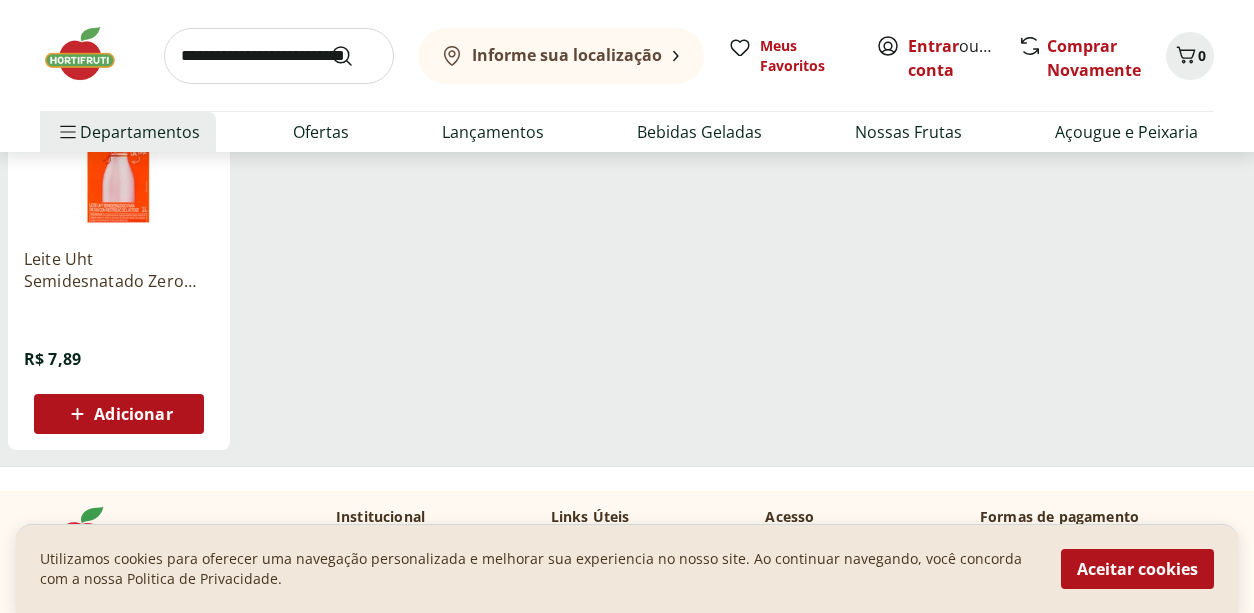 scroll, scrollTop: 367, scrollLeft: 0, axis: vertical 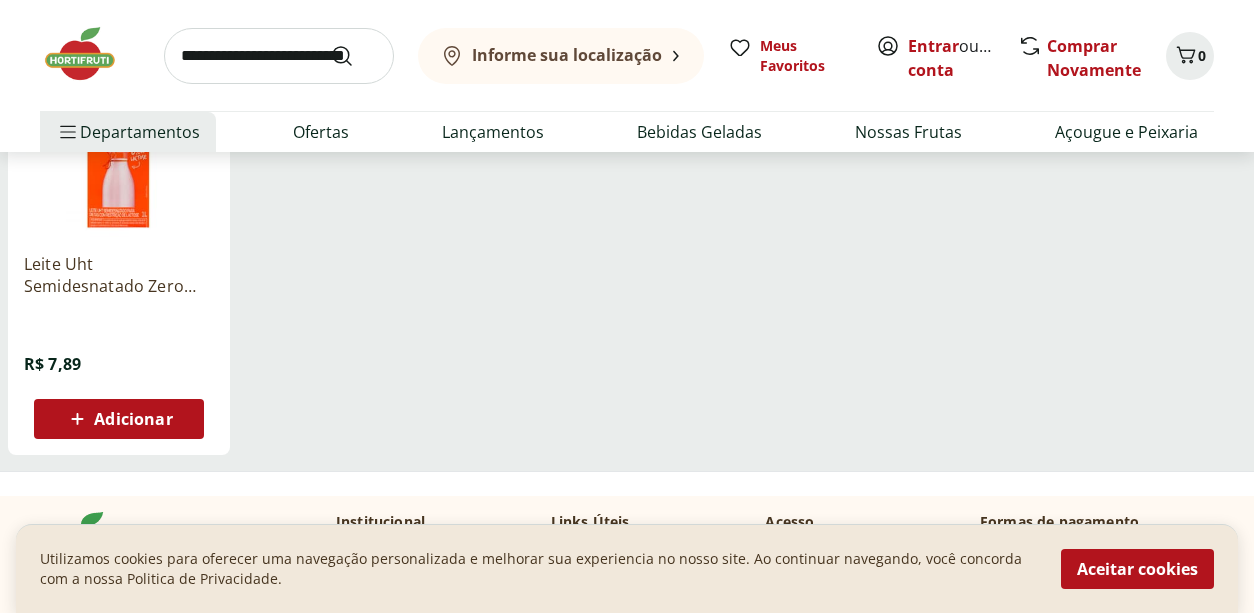 click on "Adicionar" at bounding box center (133, 419) 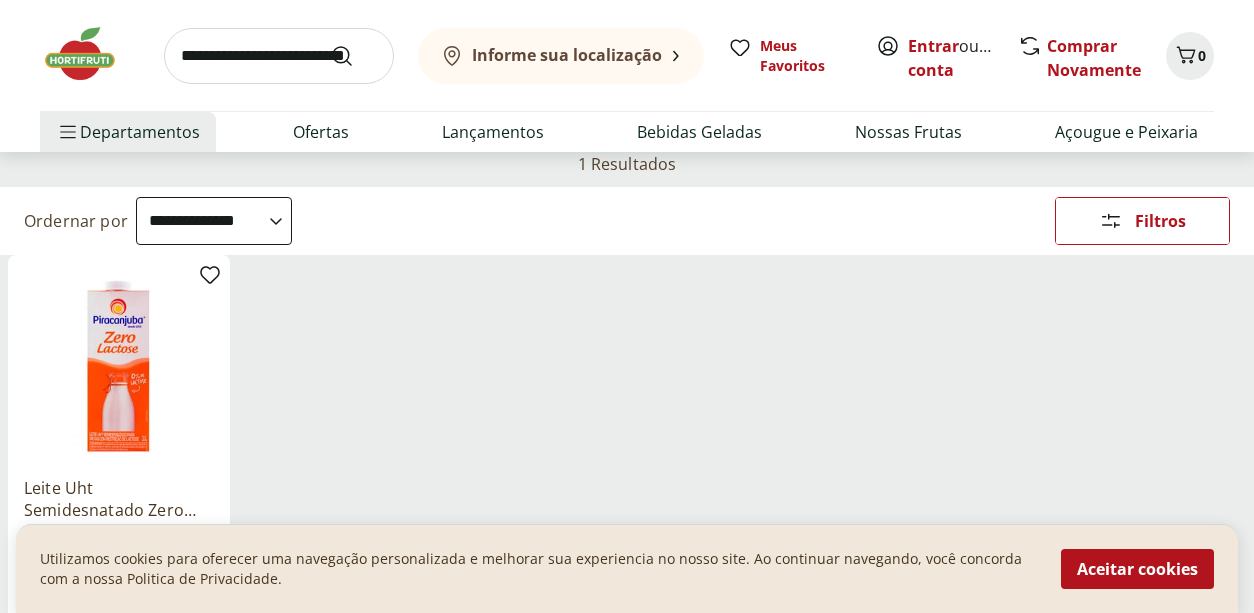 scroll, scrollTop: 145, scrollLeft: 0, axis: vertical 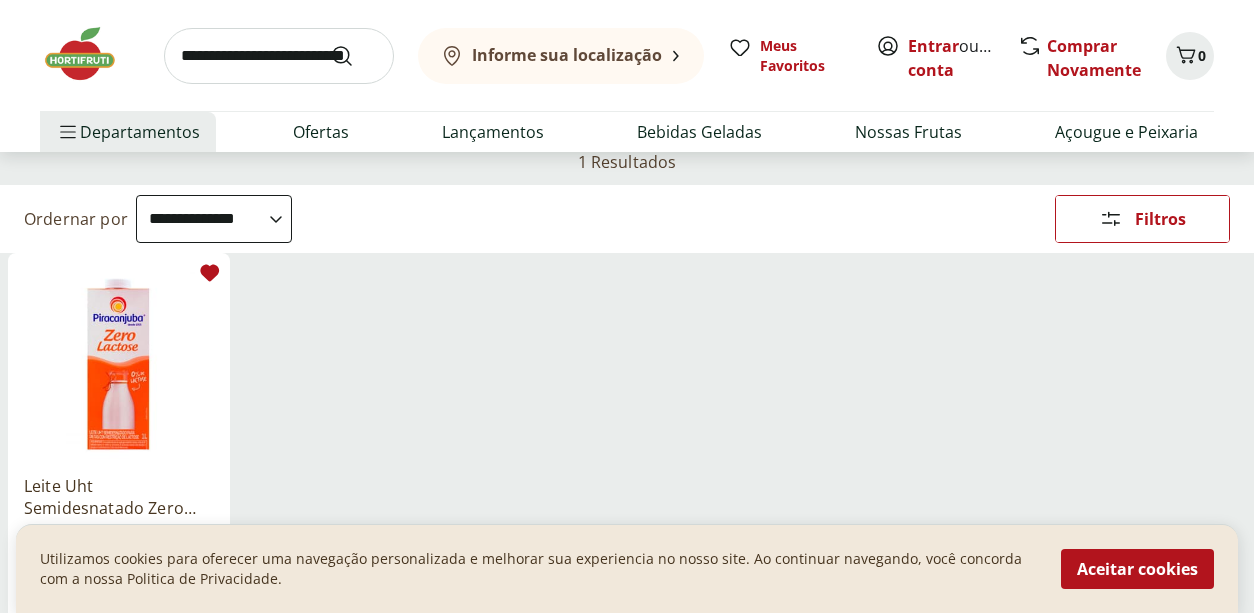 click 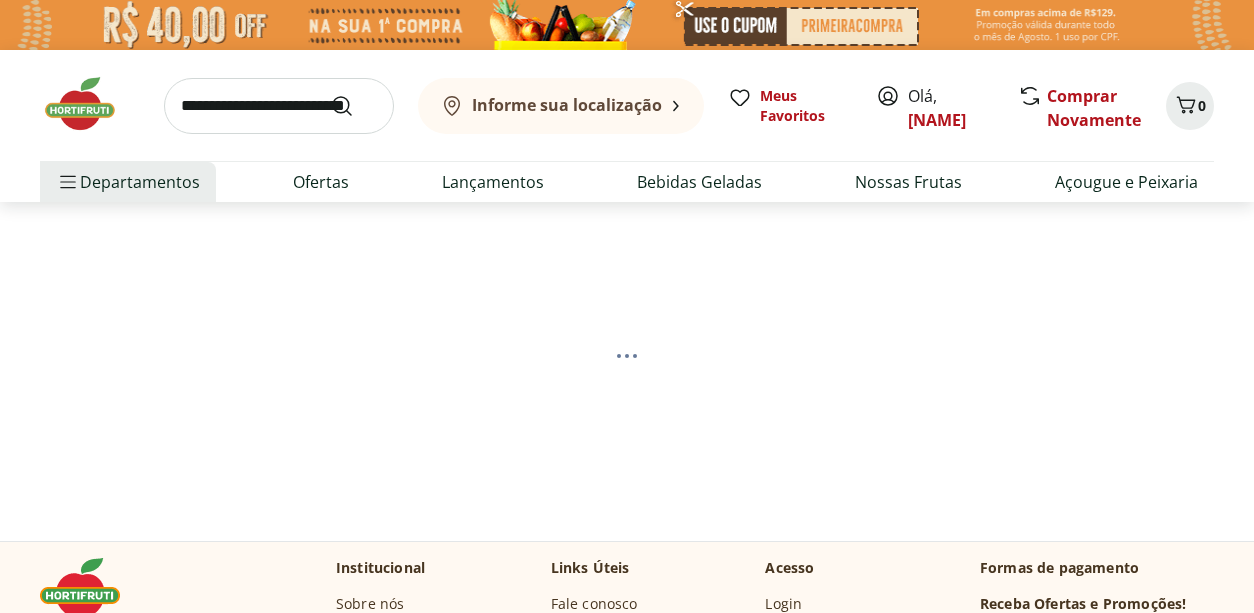 scroll, scrollTop: 0, scrollLeft: 0, axis: both 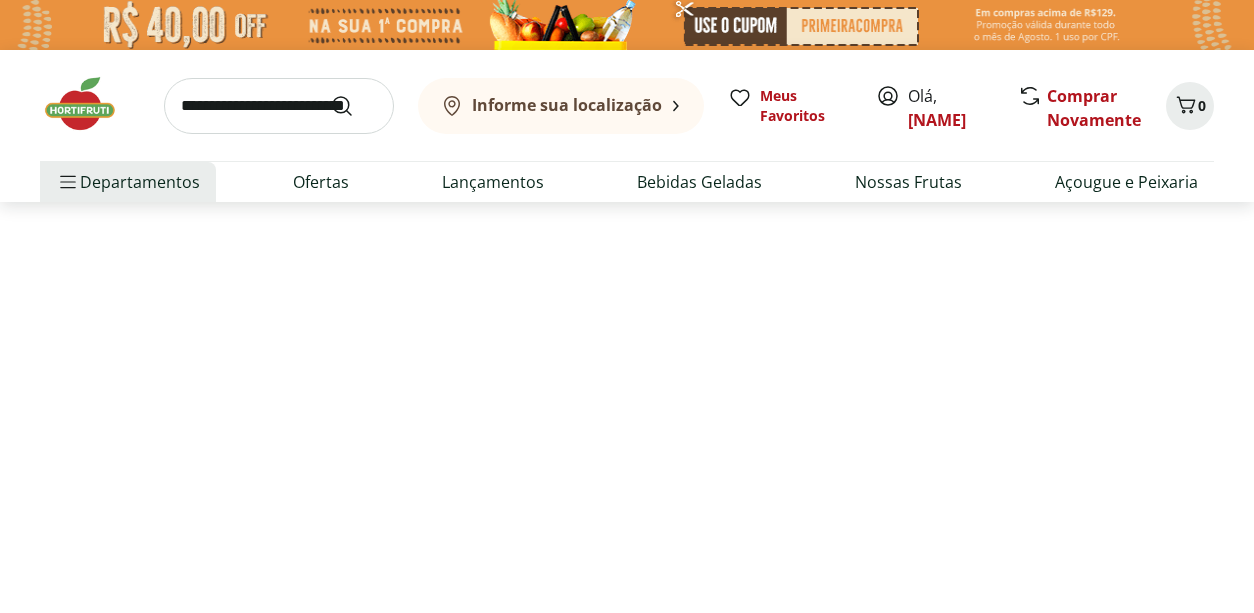 select on "**********" 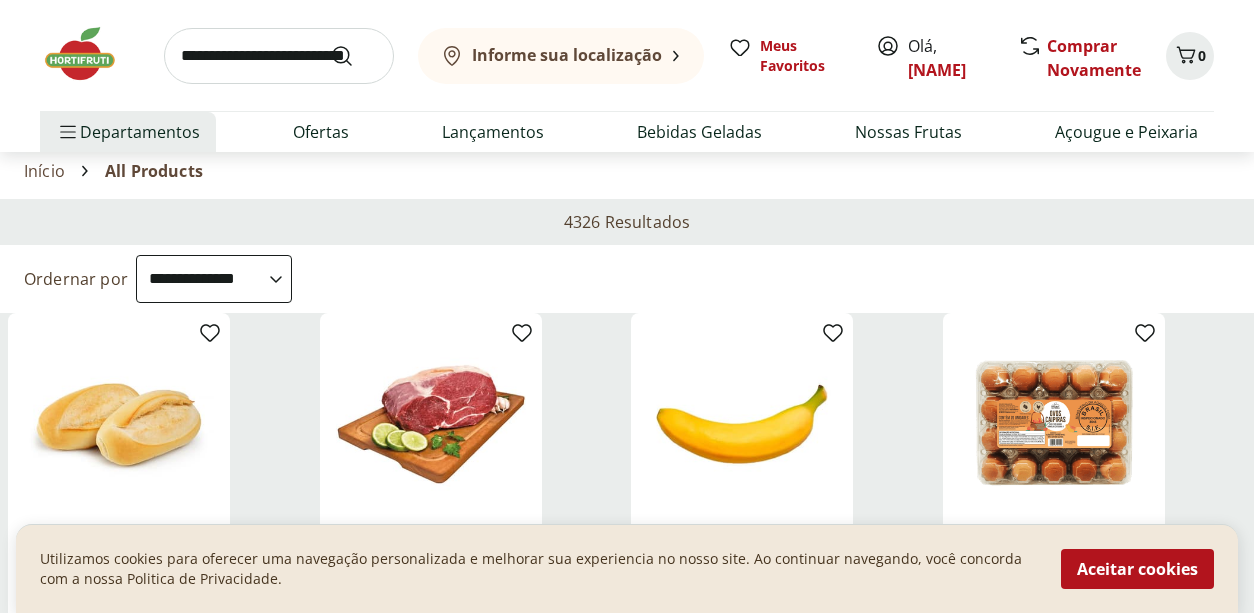 scroll, scrollTop: 0, scrollLeft: 0, axis: both 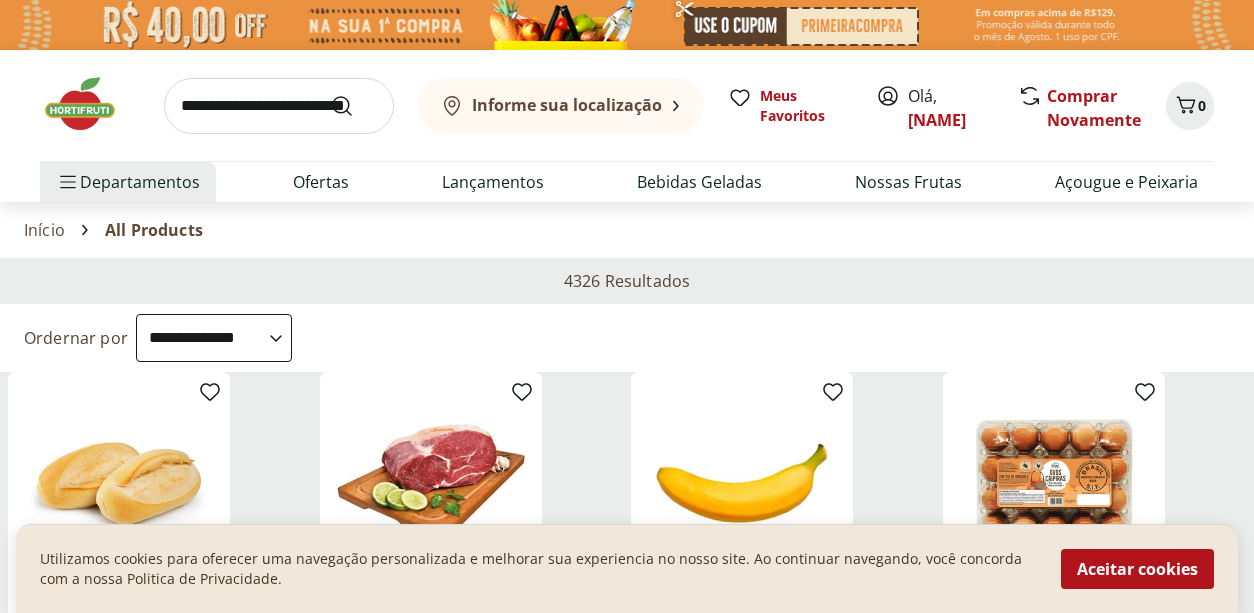 click on "Olá,  Diana" at bounding box center [952, 108] 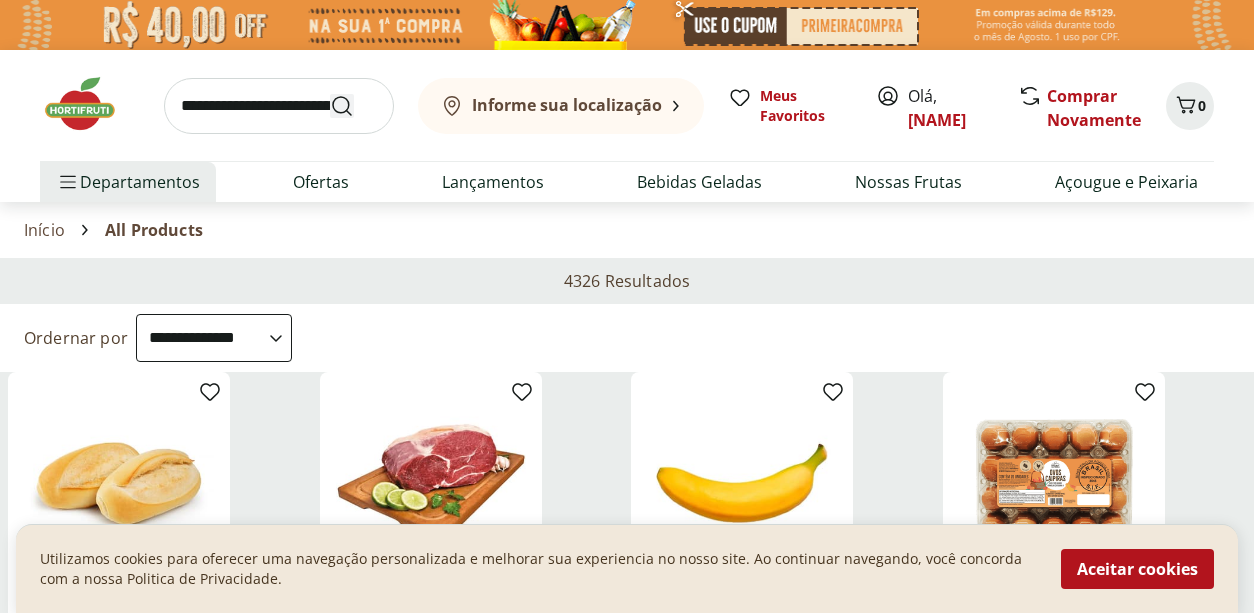 click at bounding box center [354, 106] 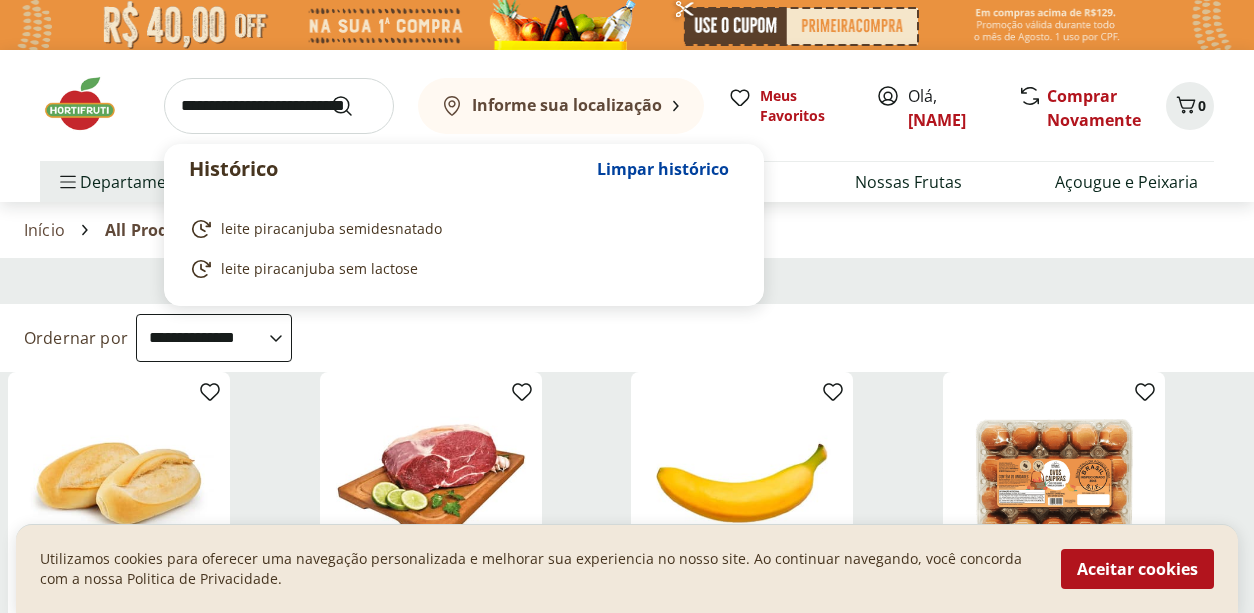 click at bounding box center [279, 106] 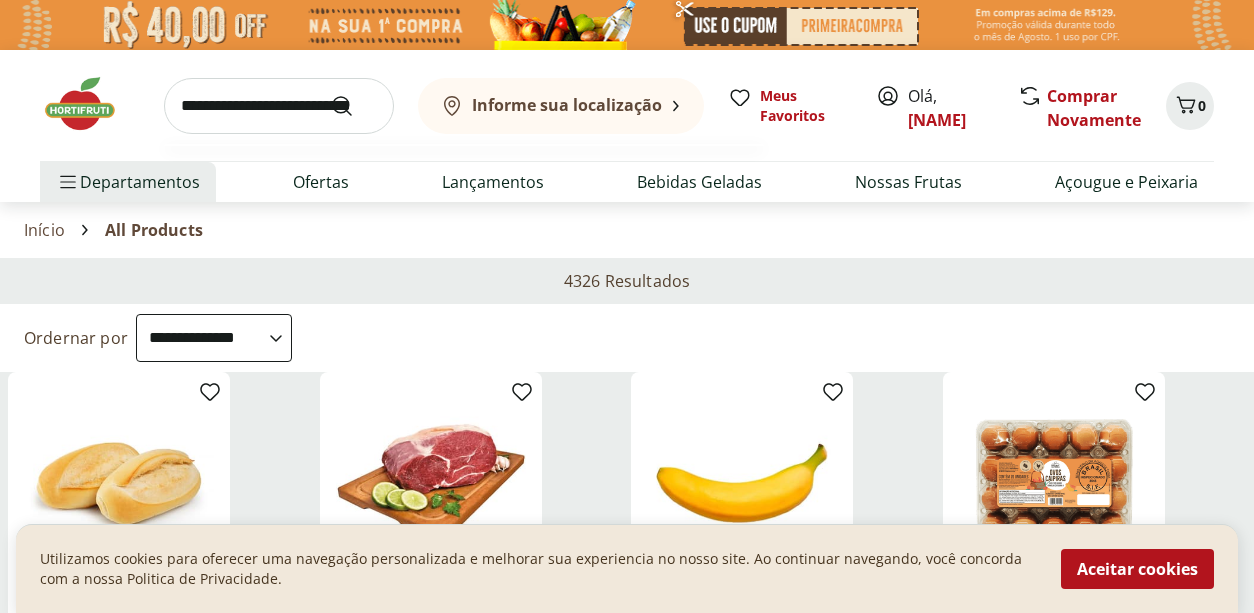 type on "**********" 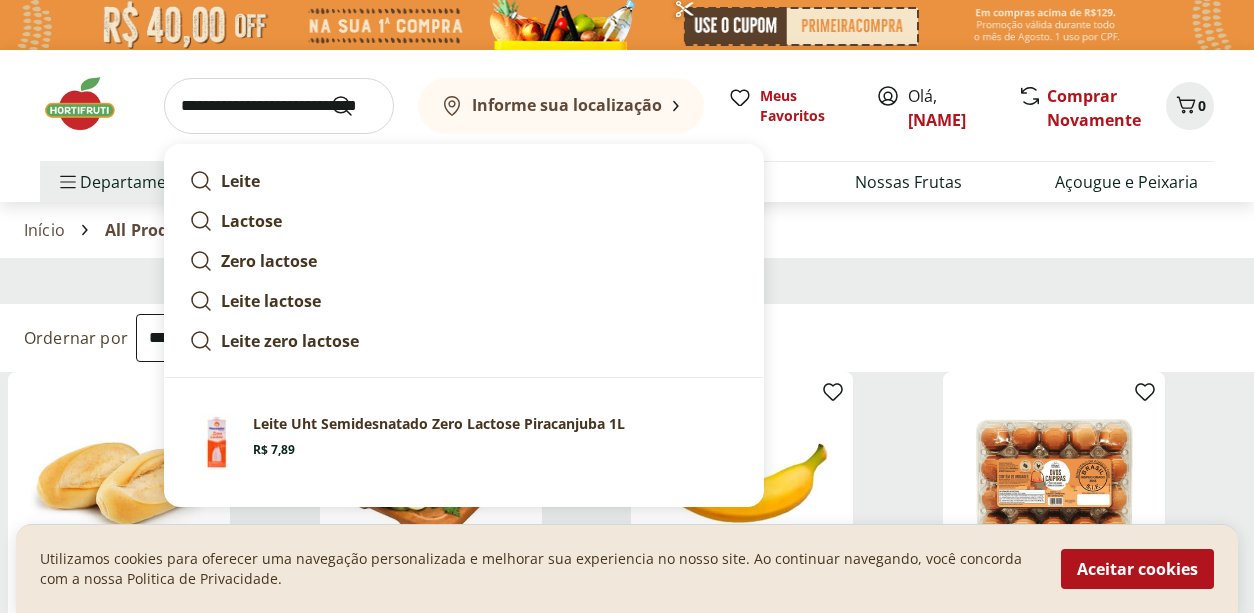 click at bounding box center [354, 106] 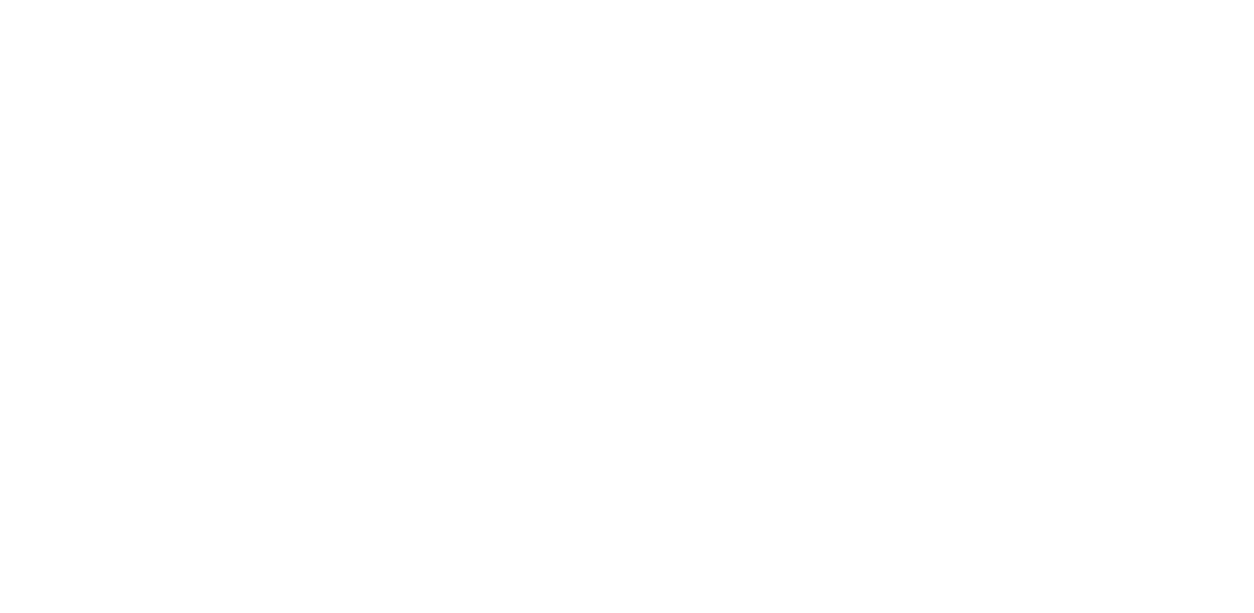 select on "**********" 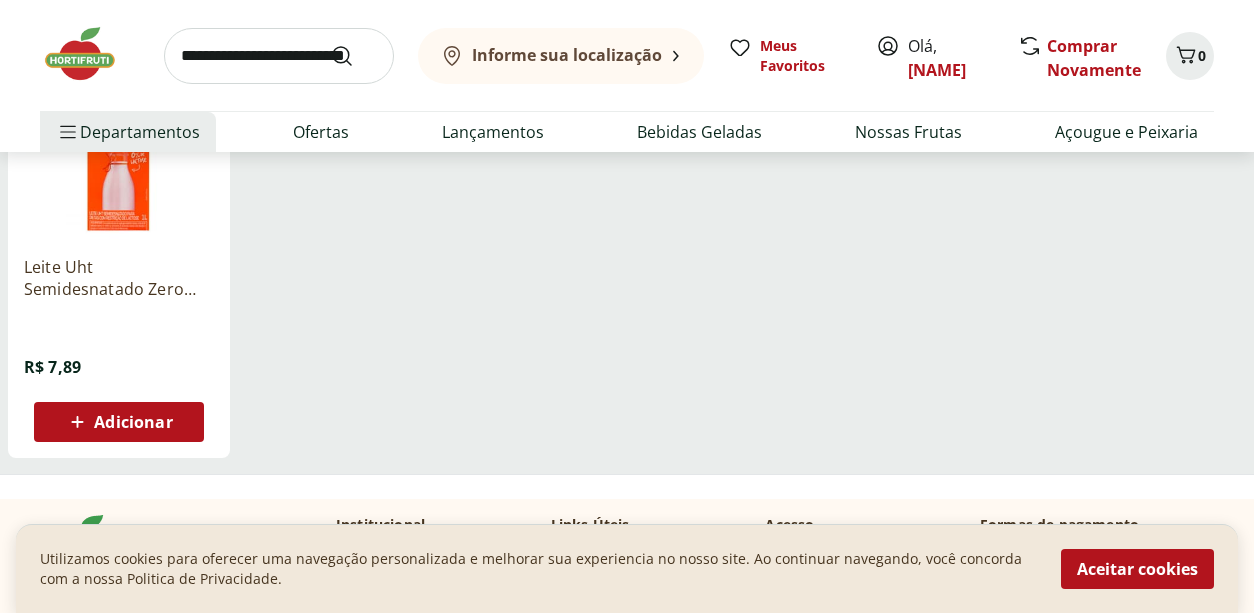 scroll, scrollTop: 369, scrollLeft: 0, axis: vertical 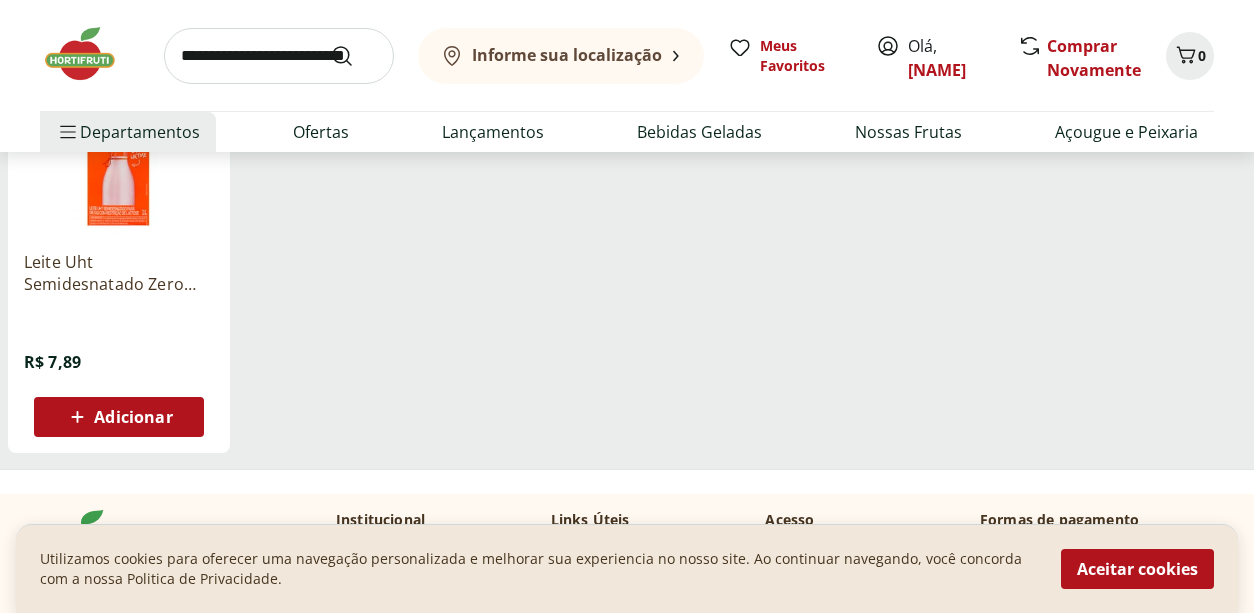 click on "Adicionar" at bounding box center [133, 417] 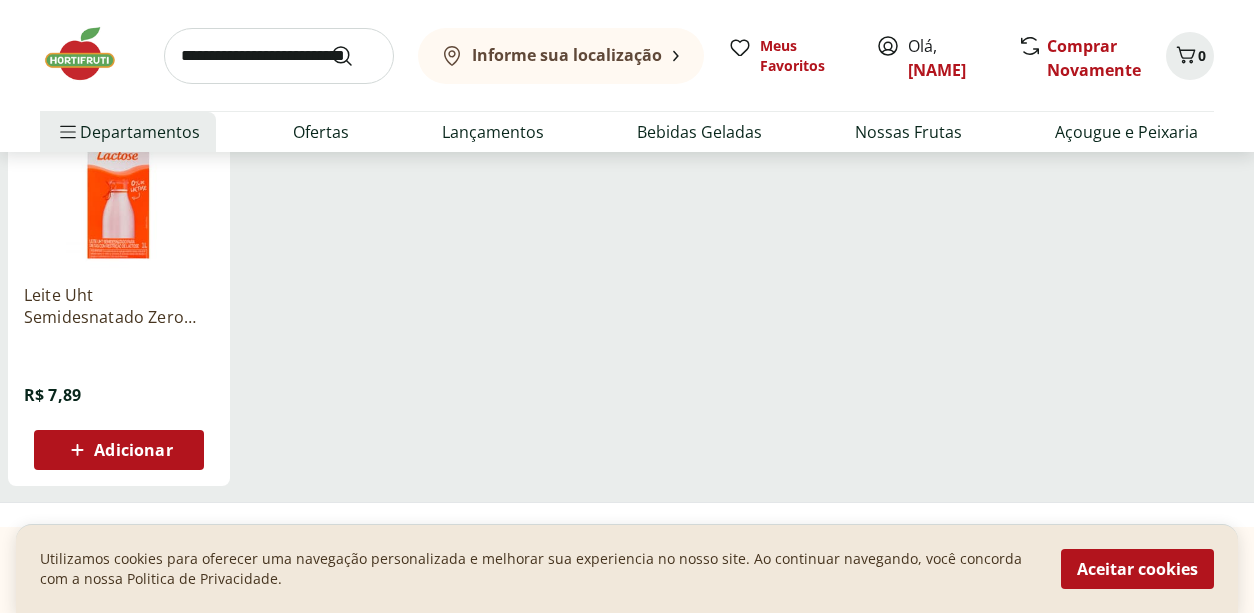 scroll, scrollTop: 336, scrollLeft: 0, axis: vertical 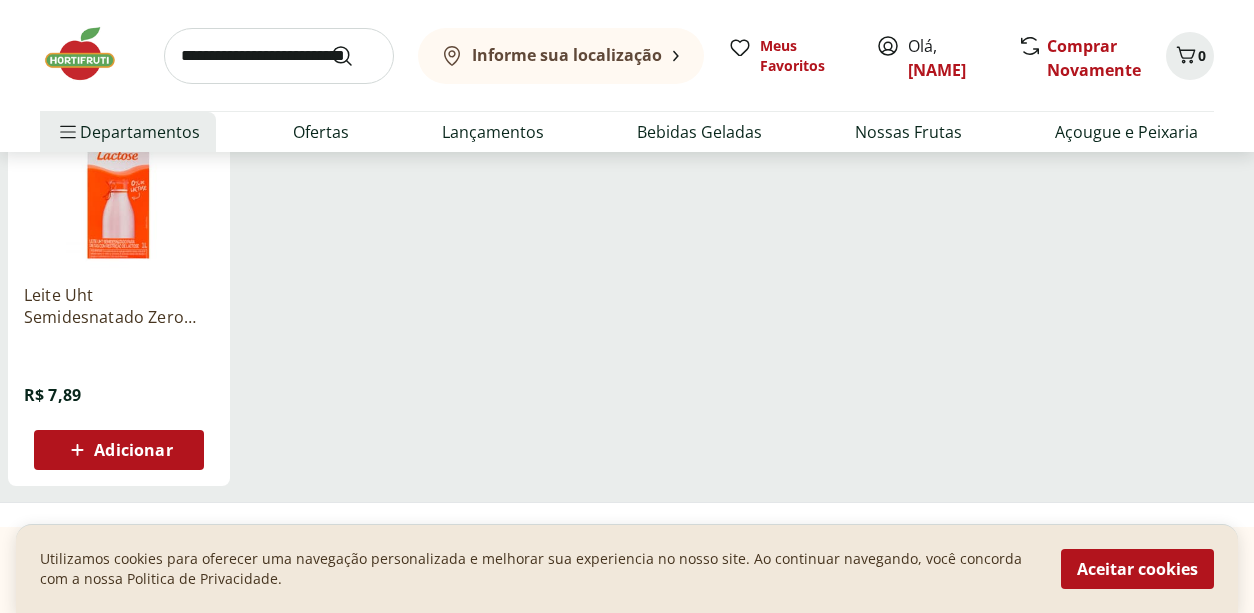click on "Leite Uht Semidesnatado Zero Lactose Piracanjuba 1L R$ 7,89 Adicionar" at bounding box center [119, 369] 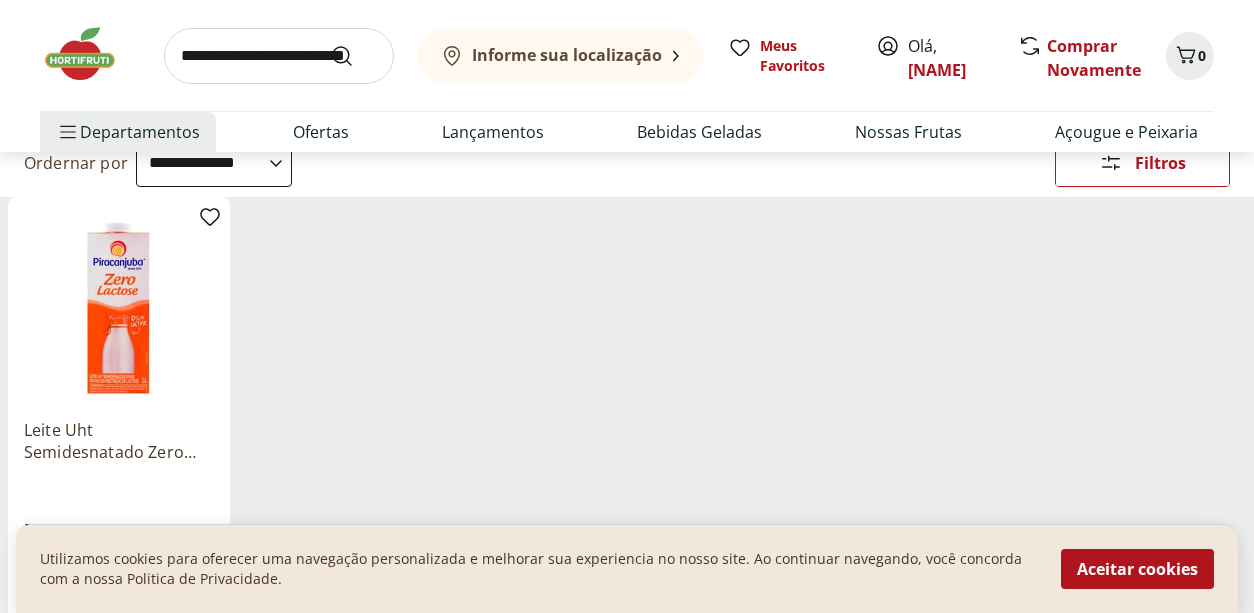 scroll, scrollTop: 181, scrollLeft: 0, axis: vertical 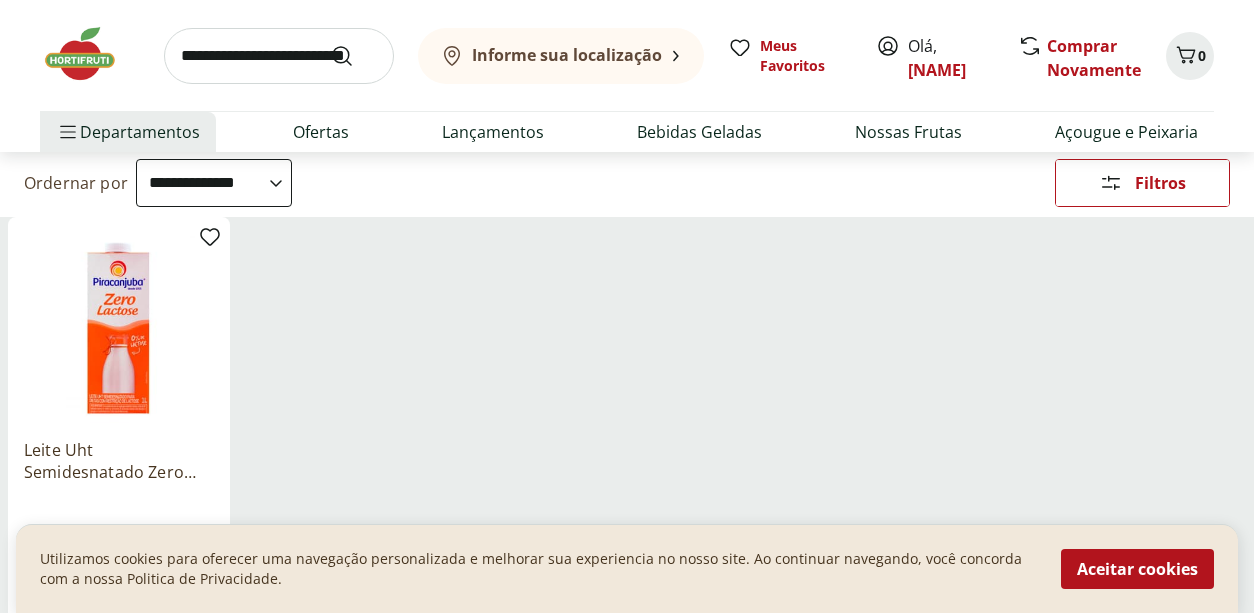 click at bounding box center [119, 328] 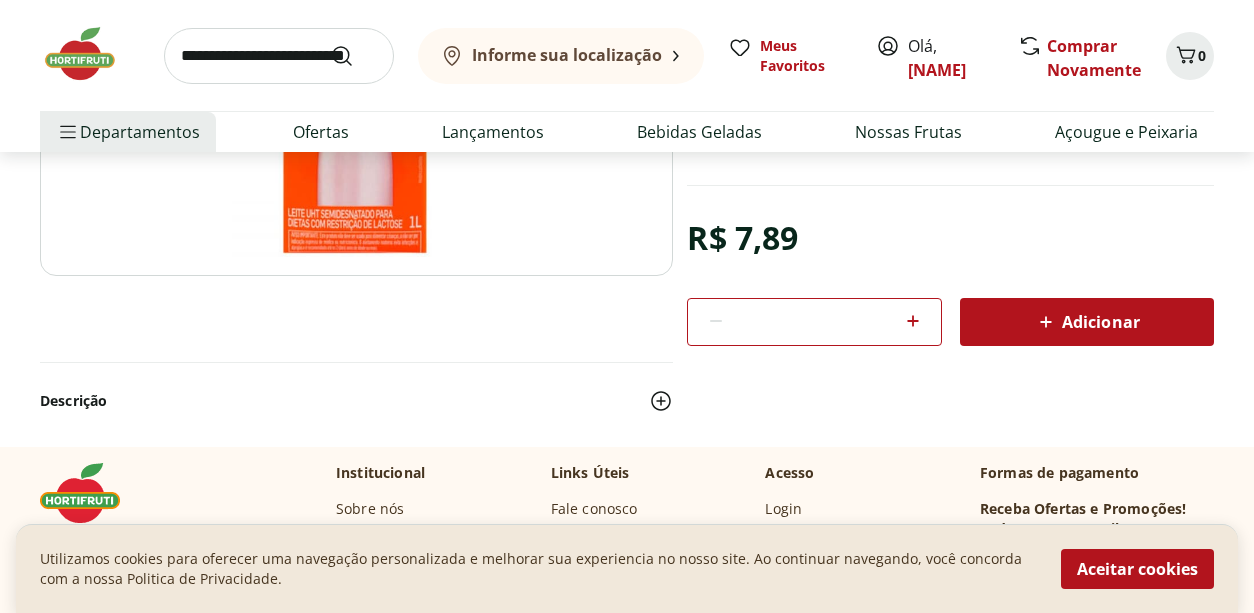 scroll, scrollTop: 430, scrollLeft: 0, axis: vertical 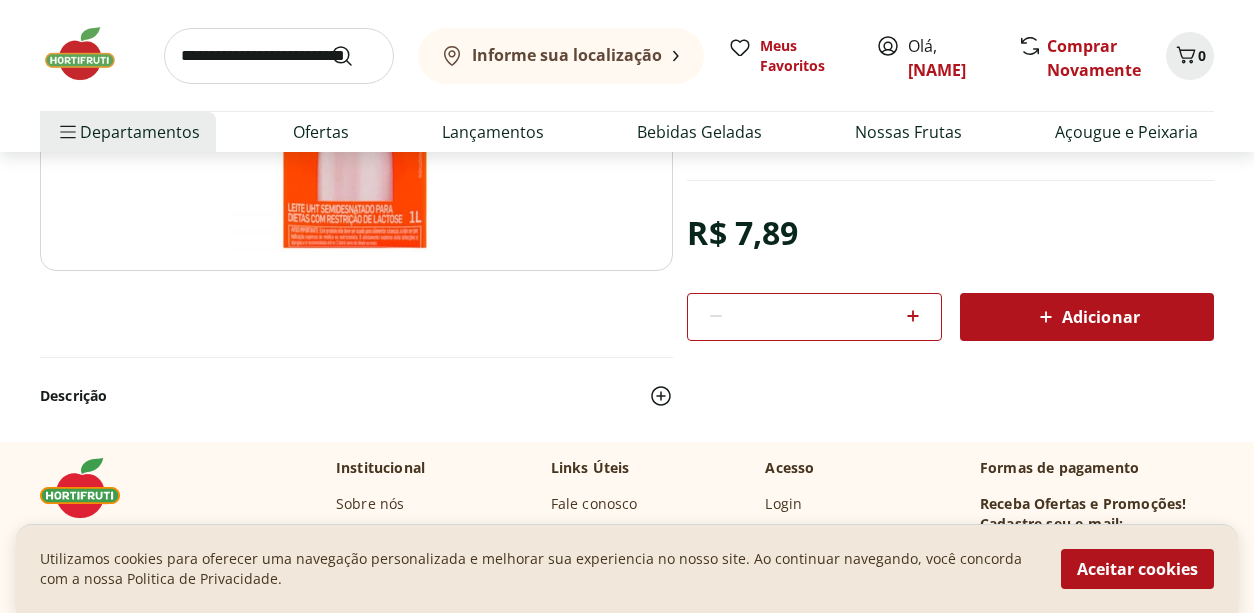 click 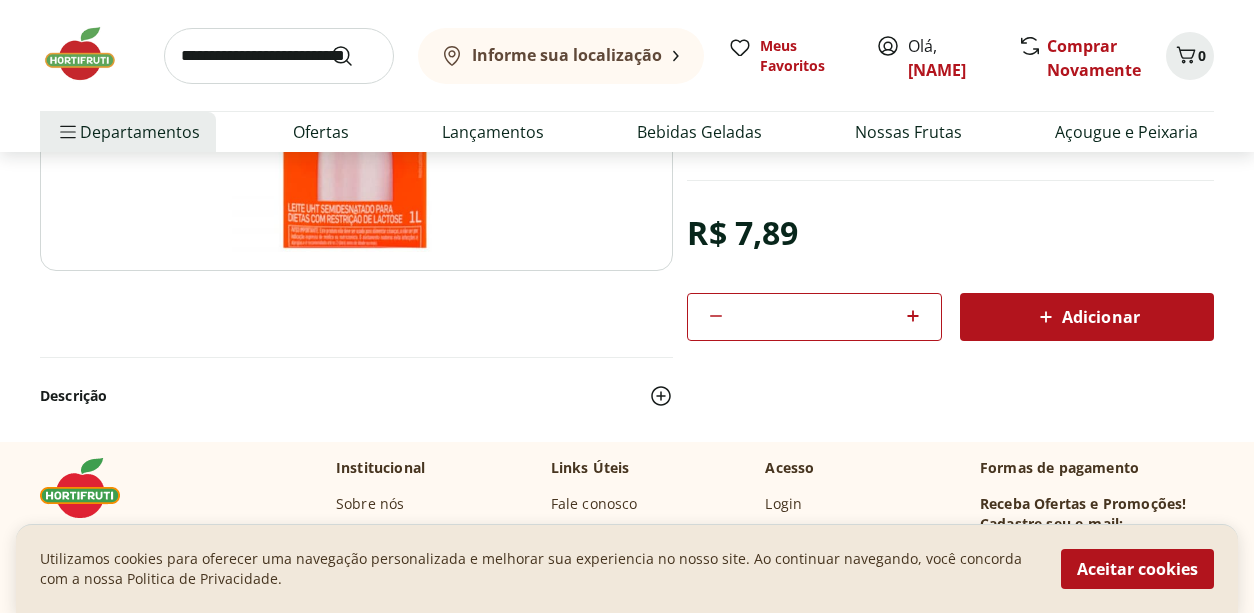 click 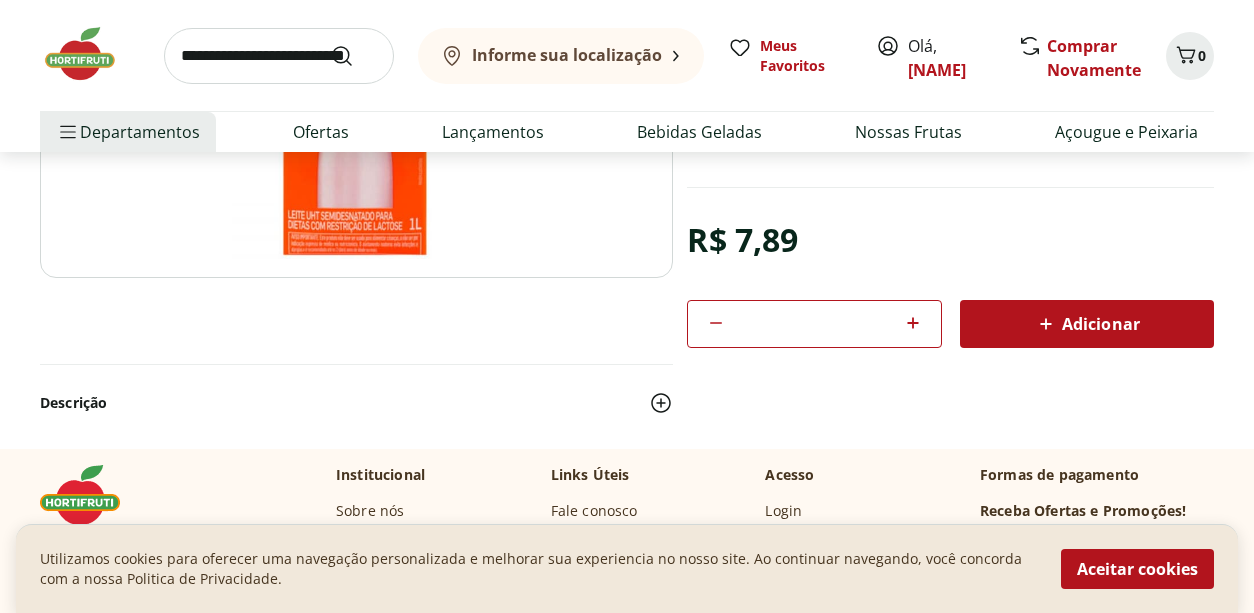 scroll, scrollTop: 426, scrollLeft: 0, axis: vertical 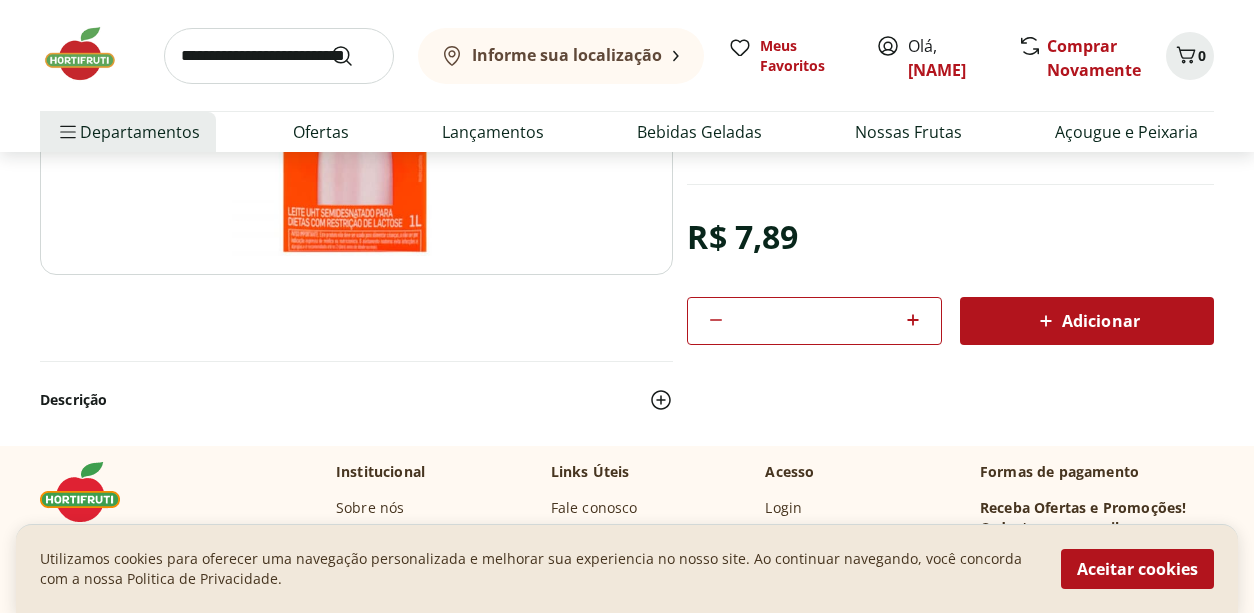click on "Adicionar" at bounding box center [1087, 321] 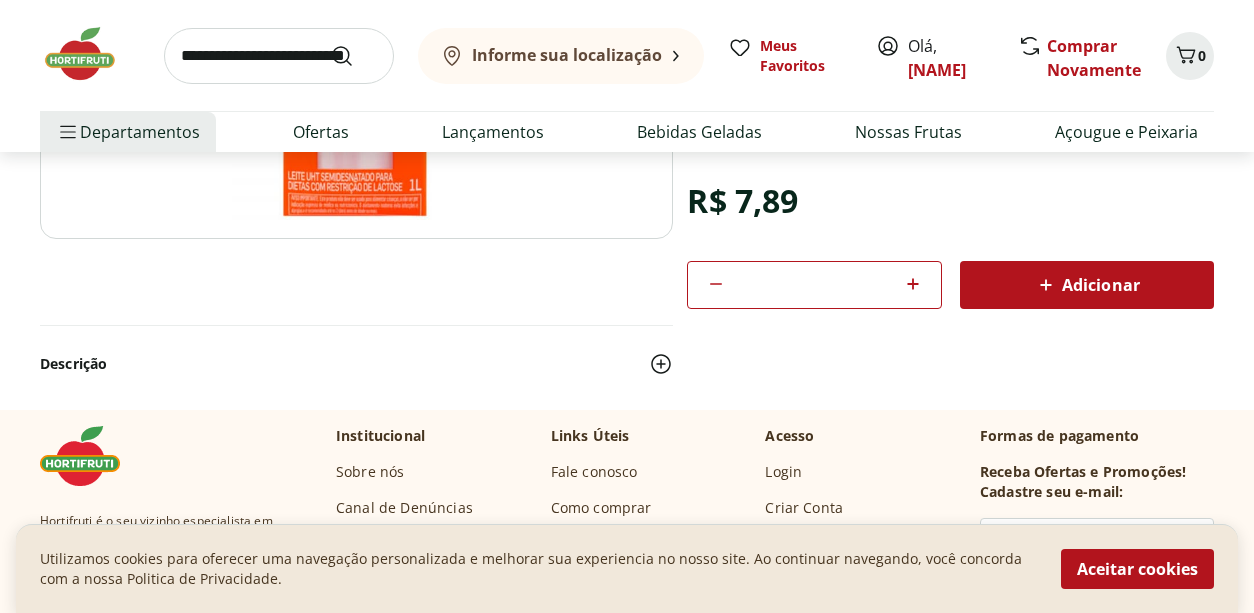 scroll, scrollTop: 460, scrollLeft: 0, axis: vertical 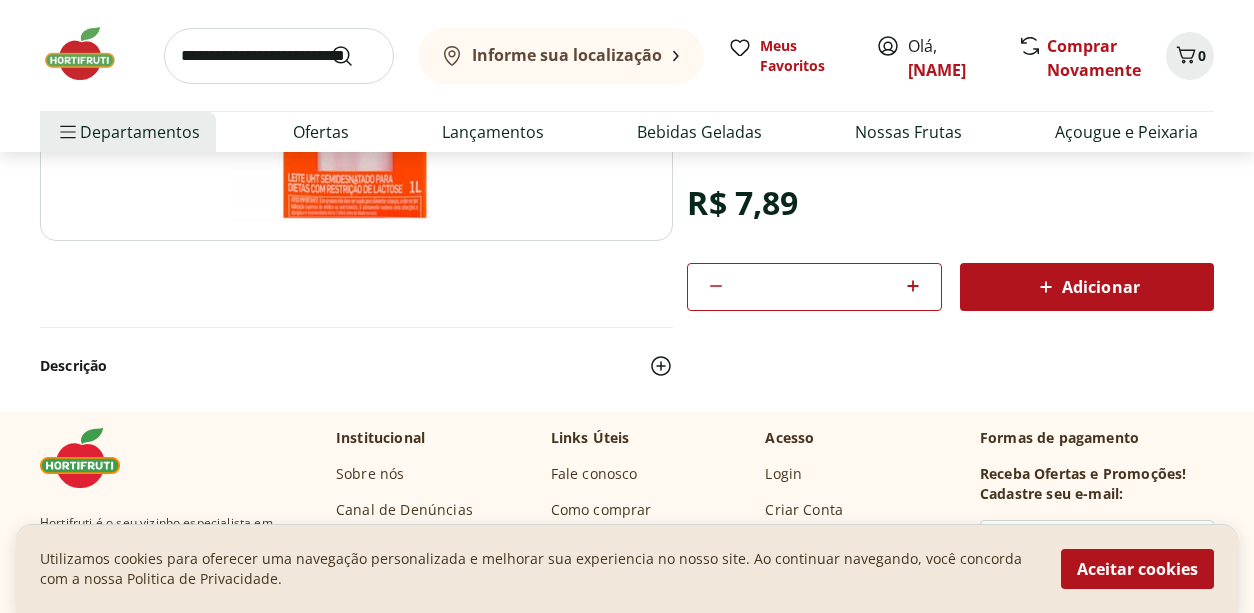 click on "Adicionar" at bounding box center [1087, 287] 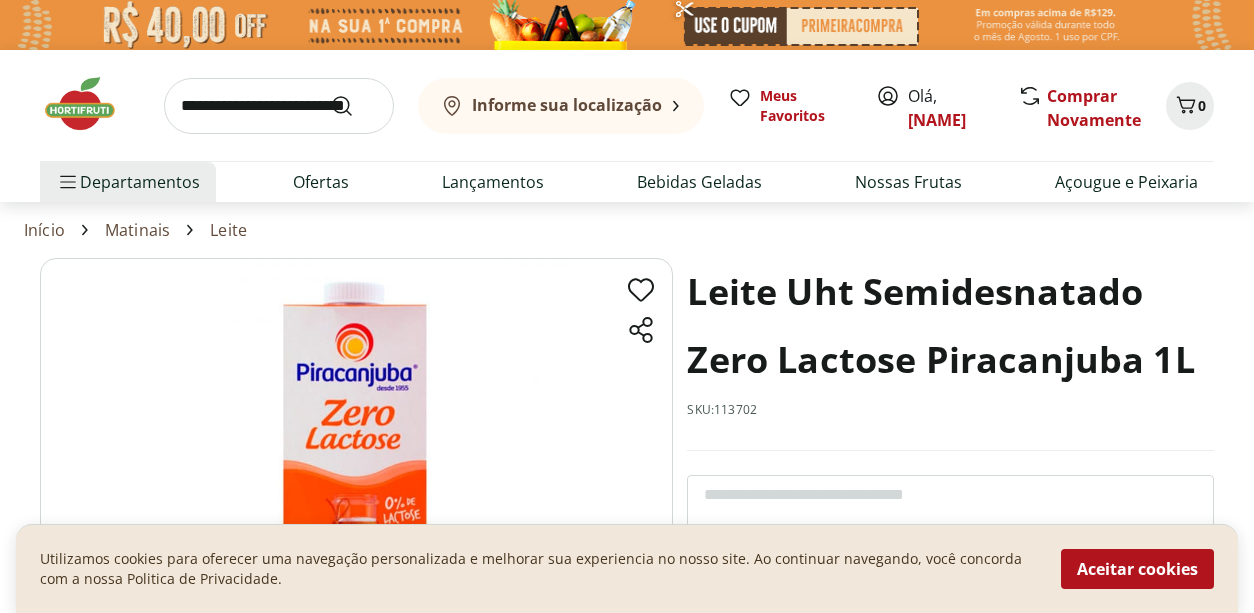 scroll, scrollTop: 0, scrollLeft: 0, axis: both 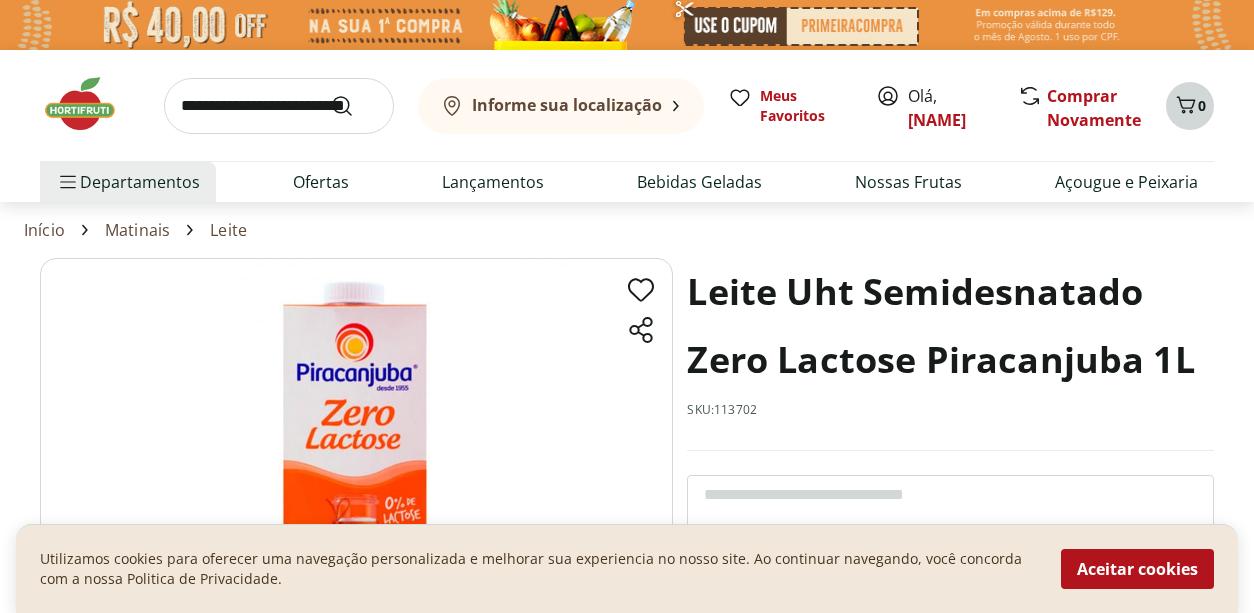 click 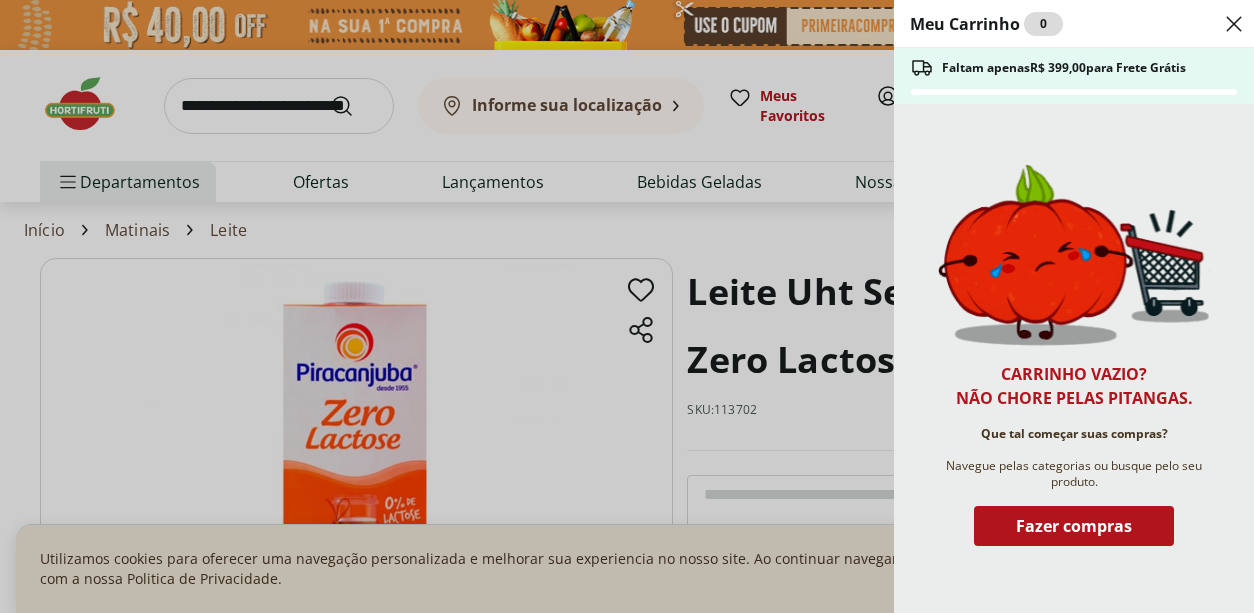 drag, startPoint x: 1183, startPoint y: 95, endPoint x: 1172, endPoint y: 82, distance: 17.029387 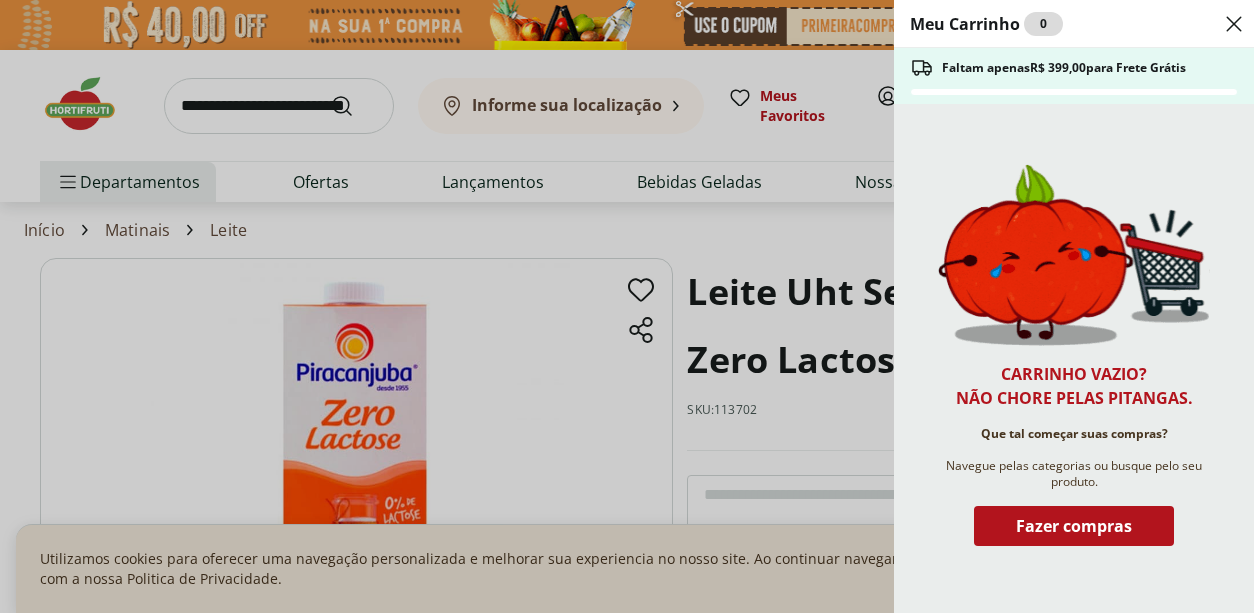 click on "Faltam apenas  R$ 399,00  para Frete Grátis" at bounding box center [1074, 76] 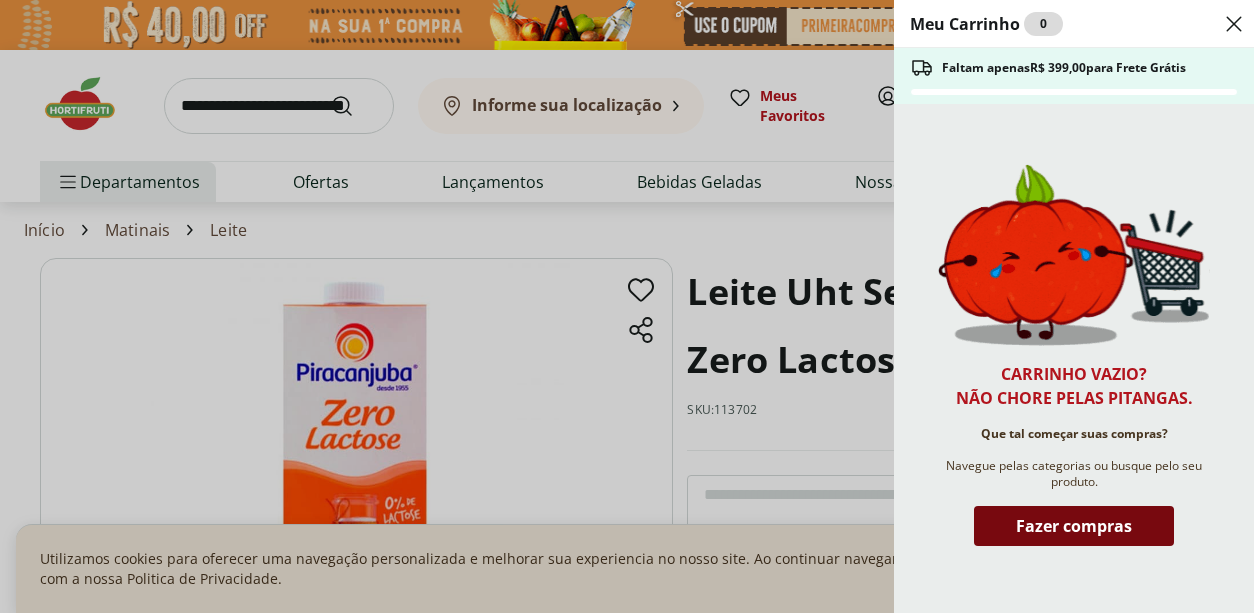 click on "Fazer compras" at bounding box center (1074, 526) 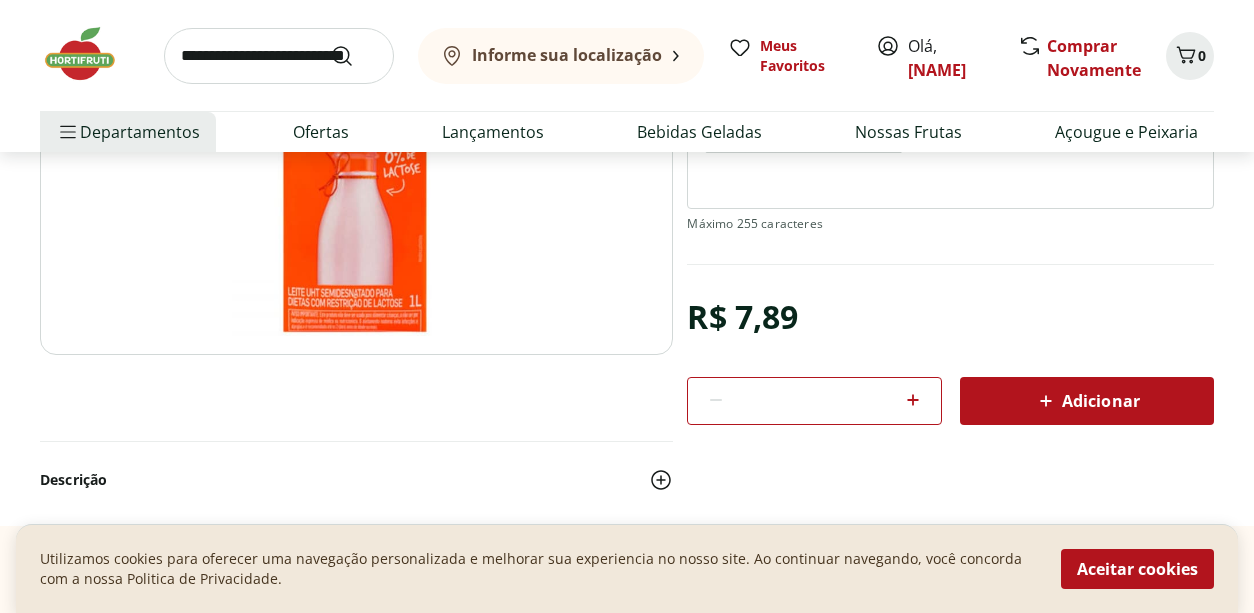 scroll, scrollTop: 348, scrollLeft: 0, axis: vertical 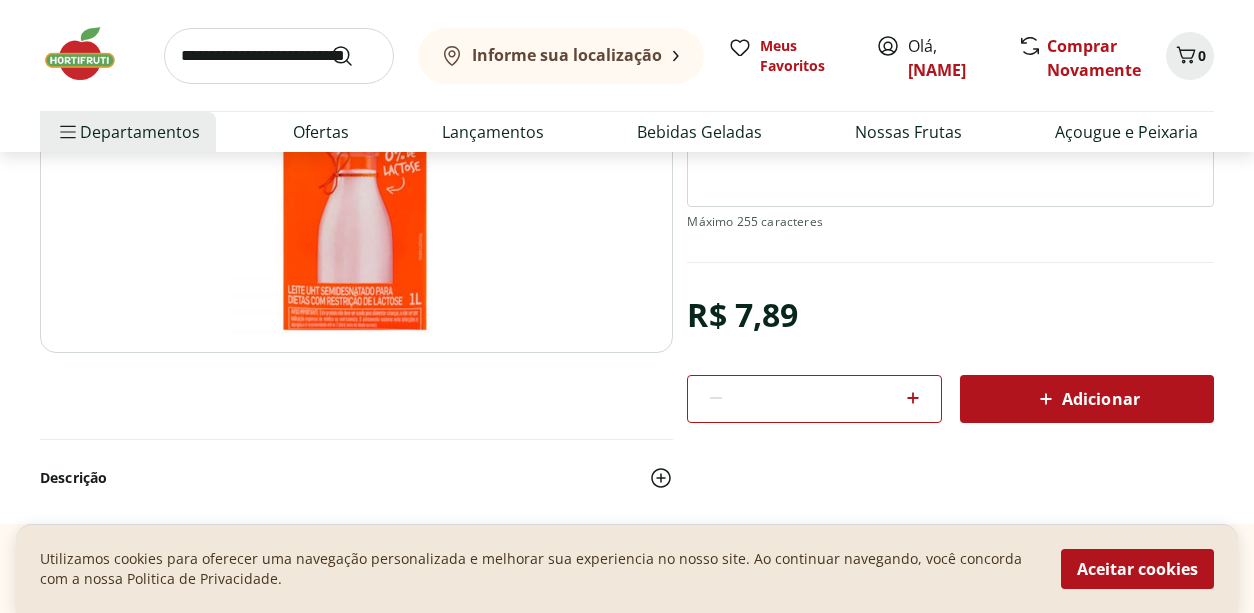 click 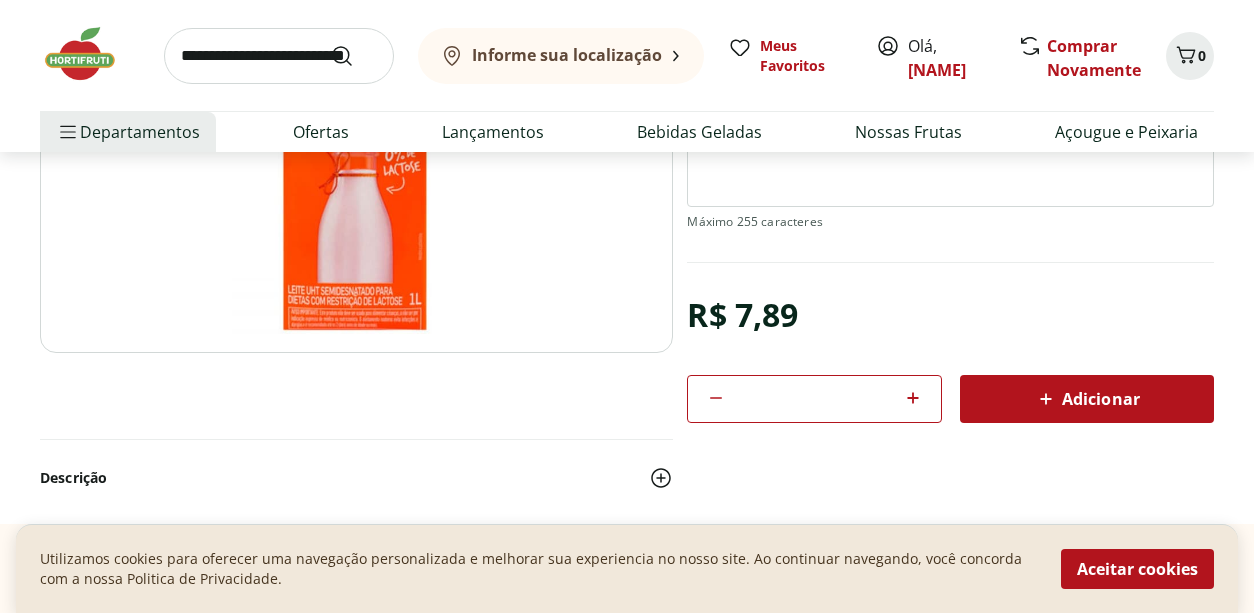 click 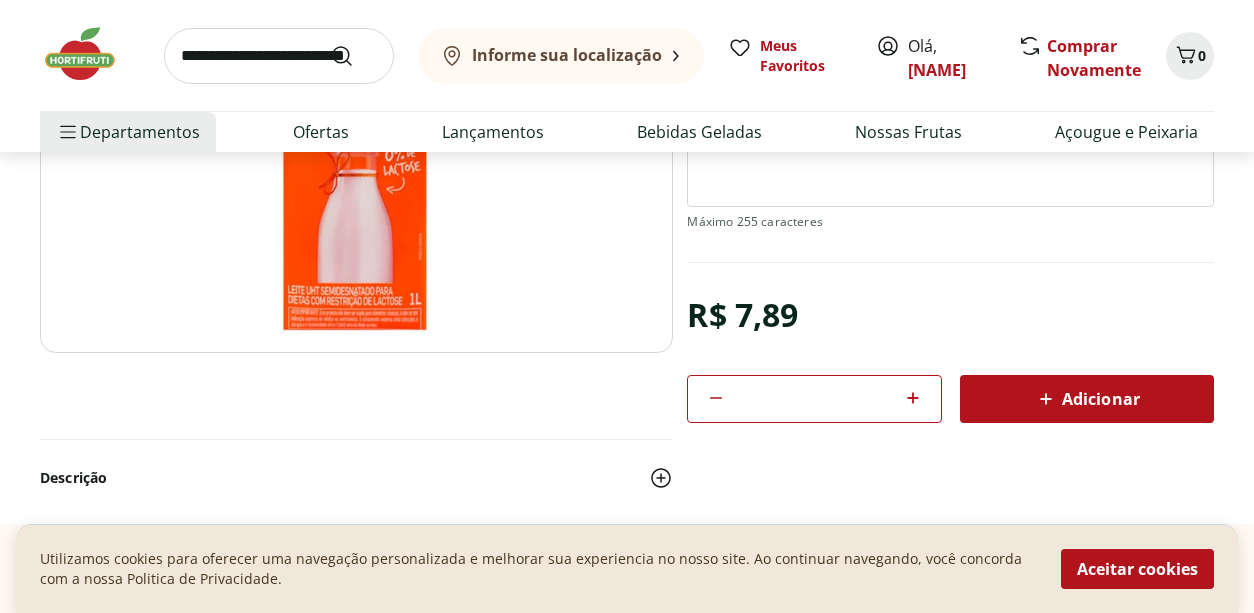 click 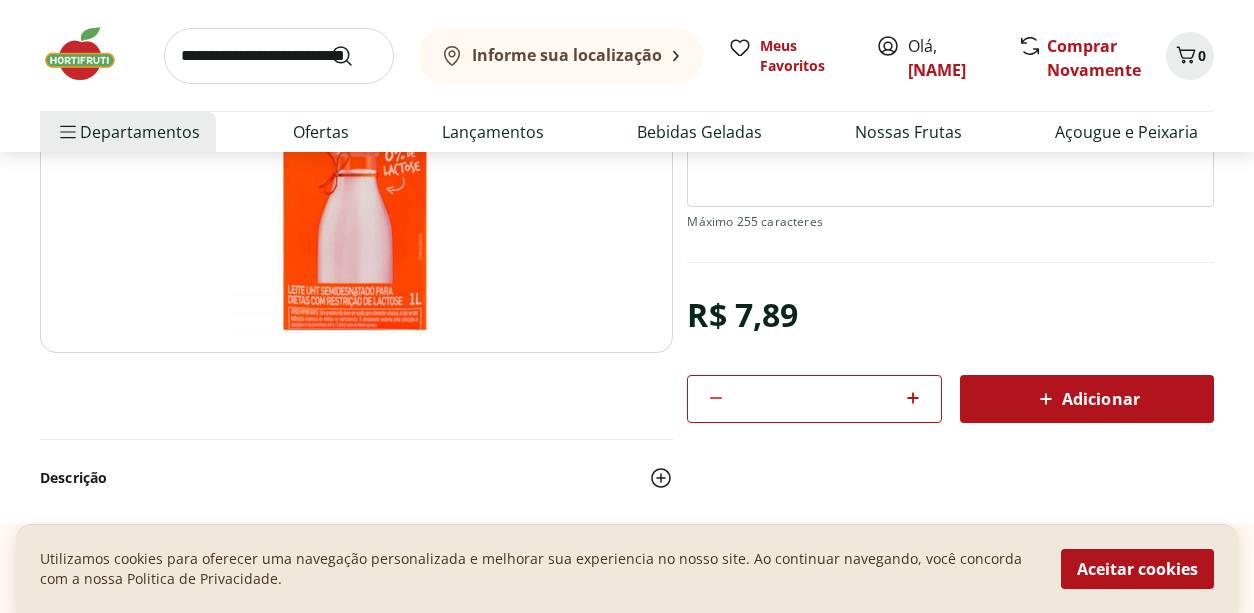 scroll, scrollTop: 0, scrollLeft: 0, axis: both 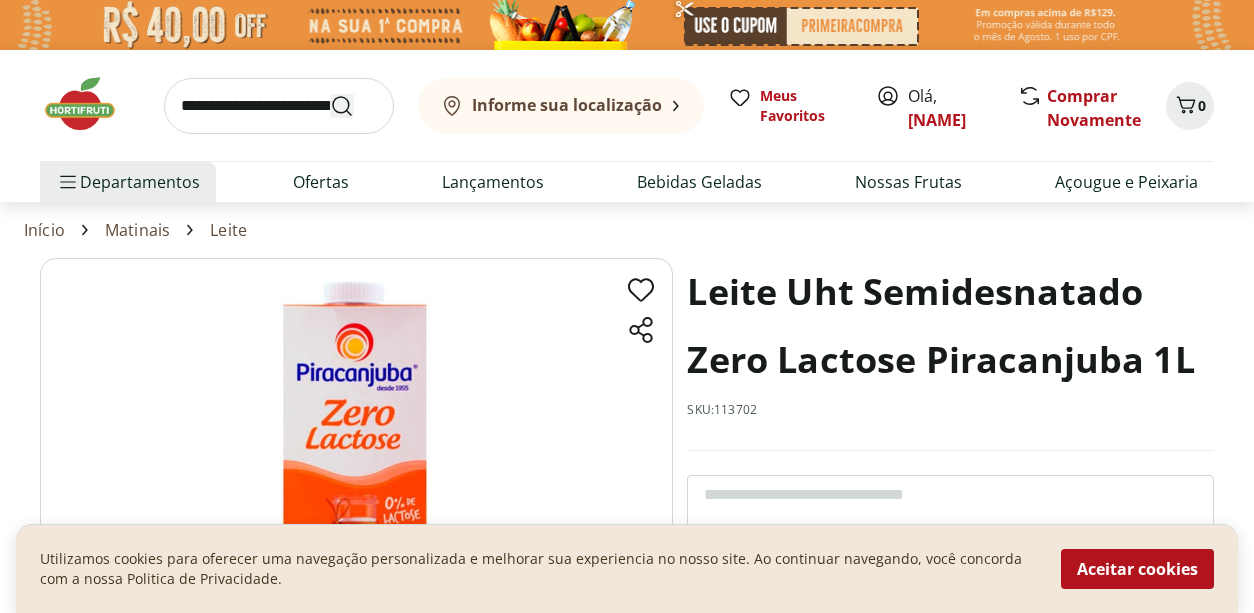 click at bounding box center [354, 106] 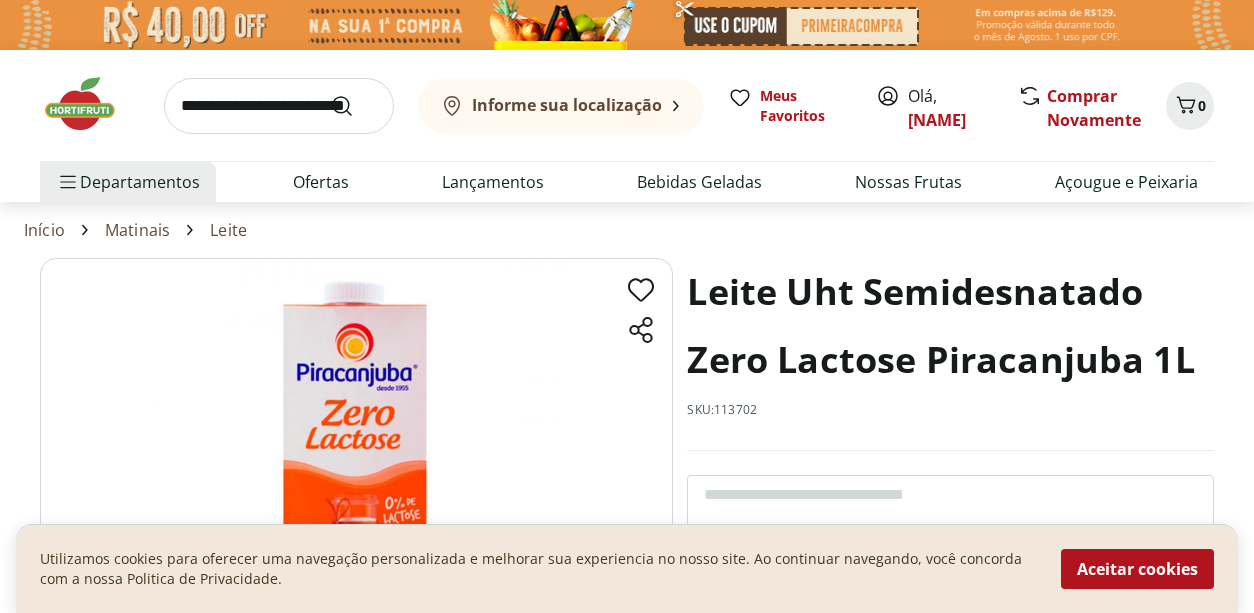click at bounding box center (279, 106) 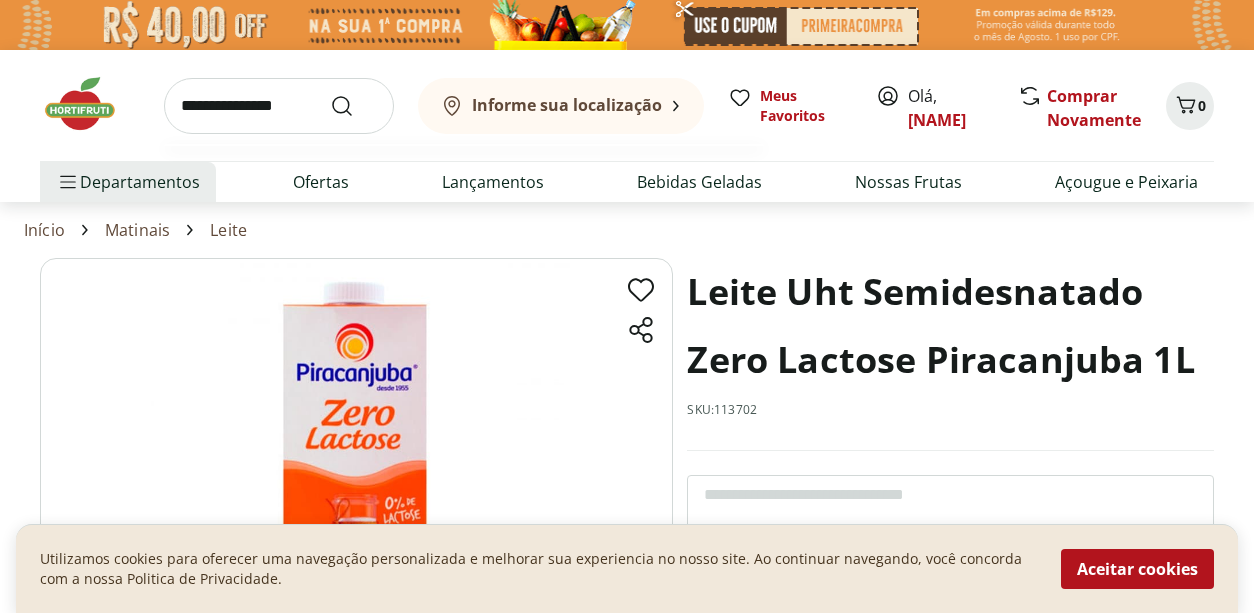 type on "**********" 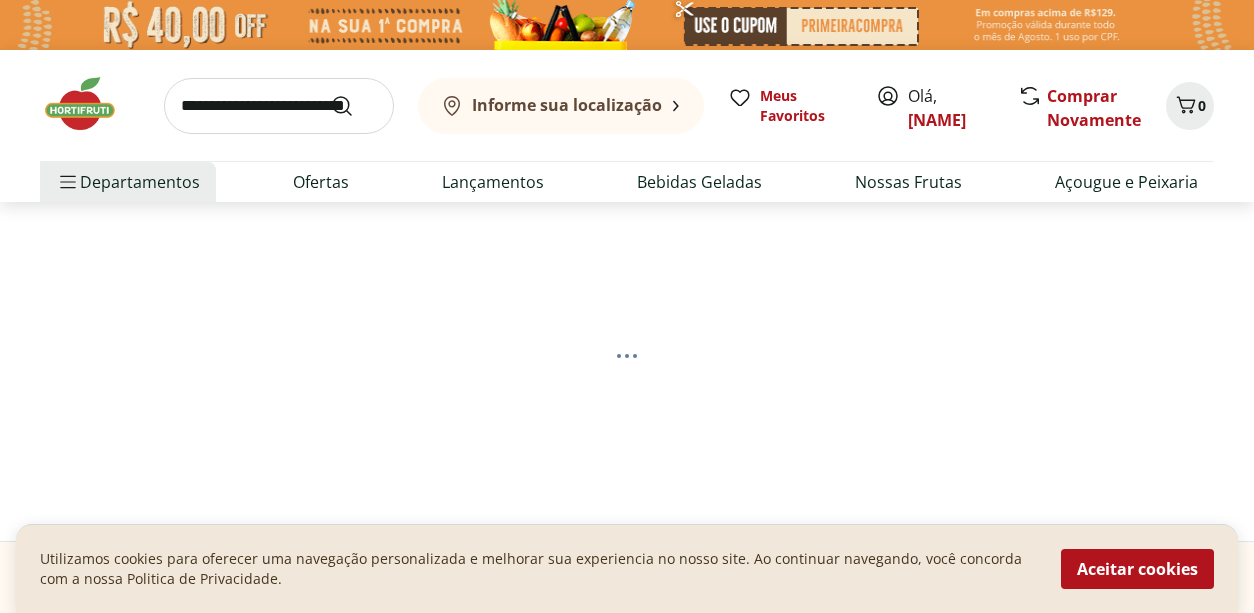 select on "**********" 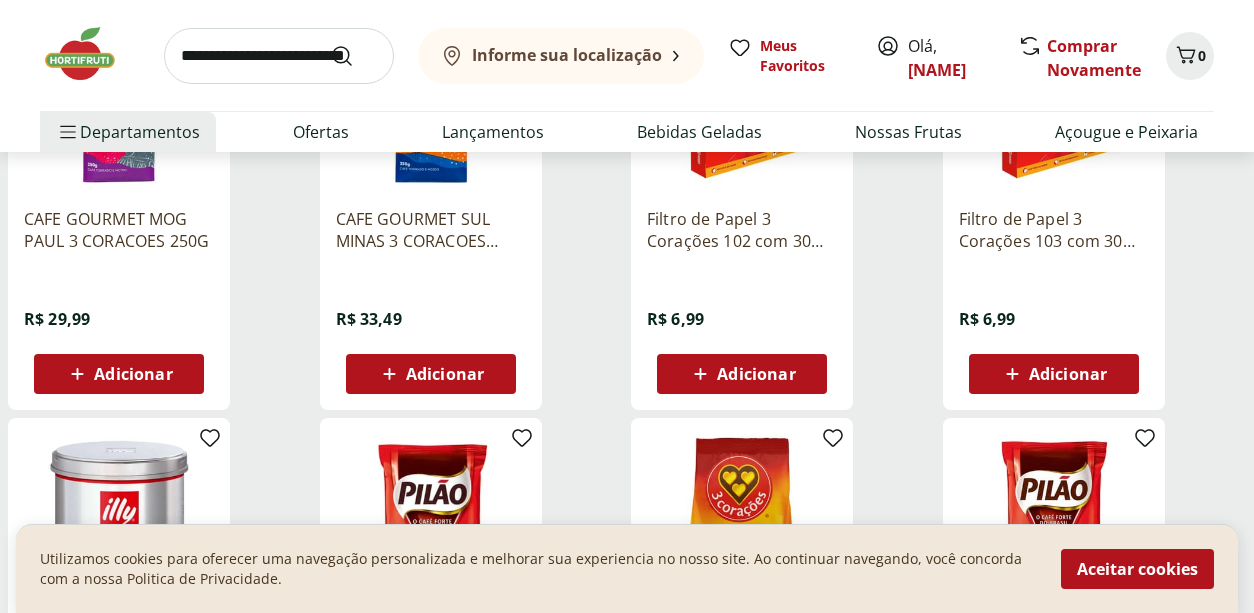scroll, scrollTop: 451, scrollLeft: 0, axis: vertical 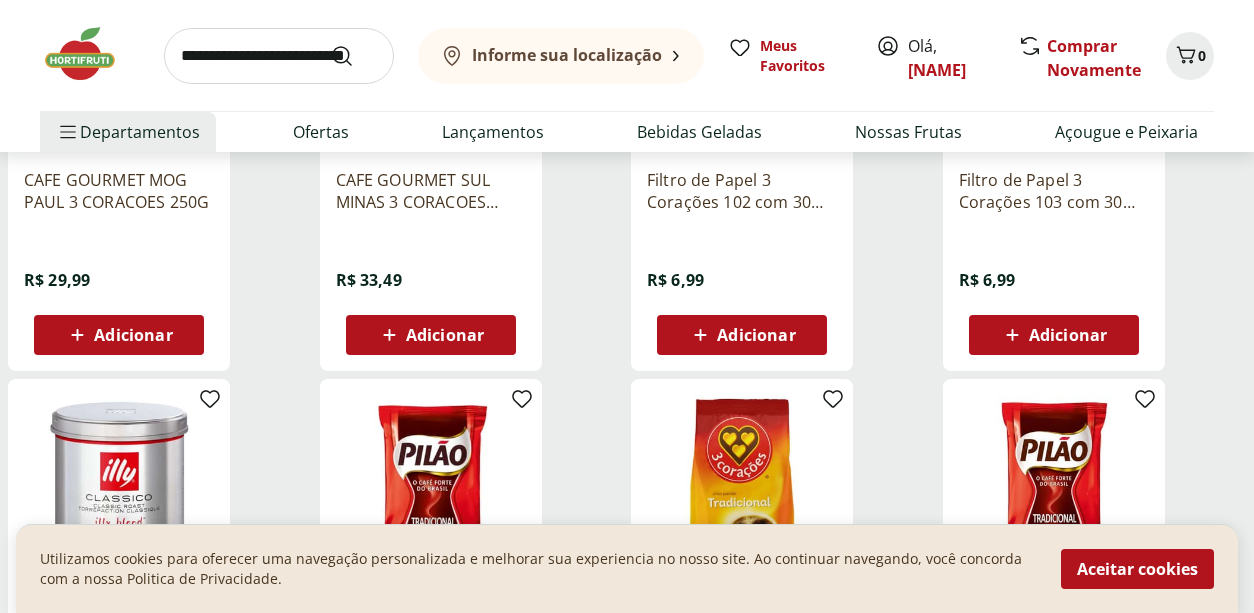 click on "Adicionar" at bounding box center (1068, 335) 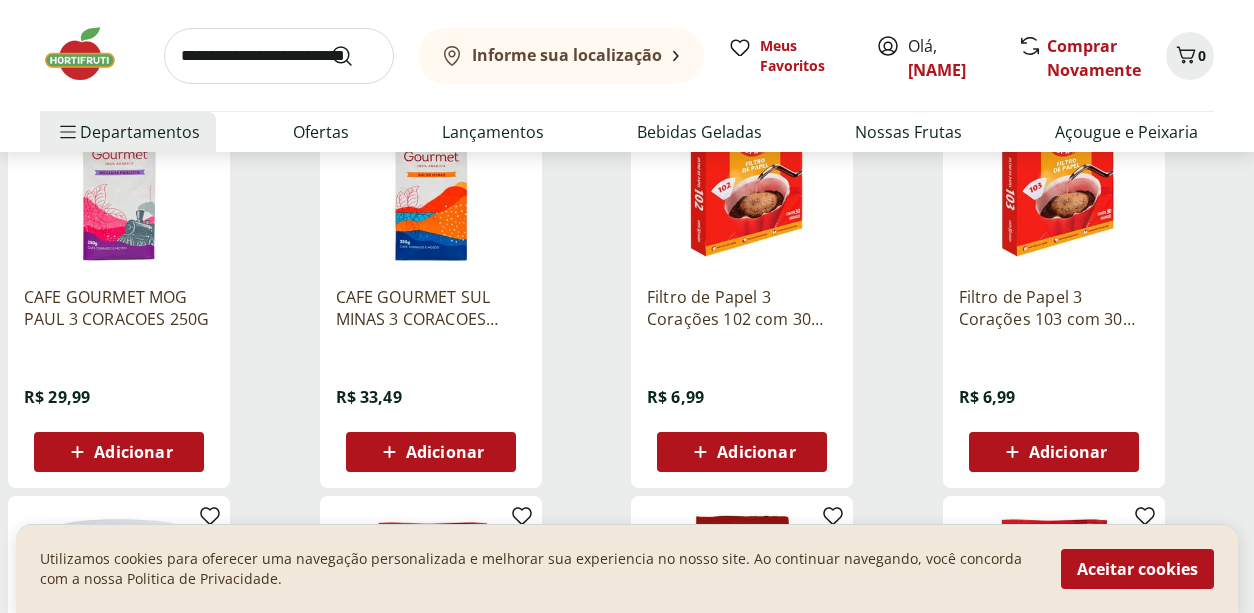 scroll, scrollTop: 338, scrollLeft: 0, axis: vertical 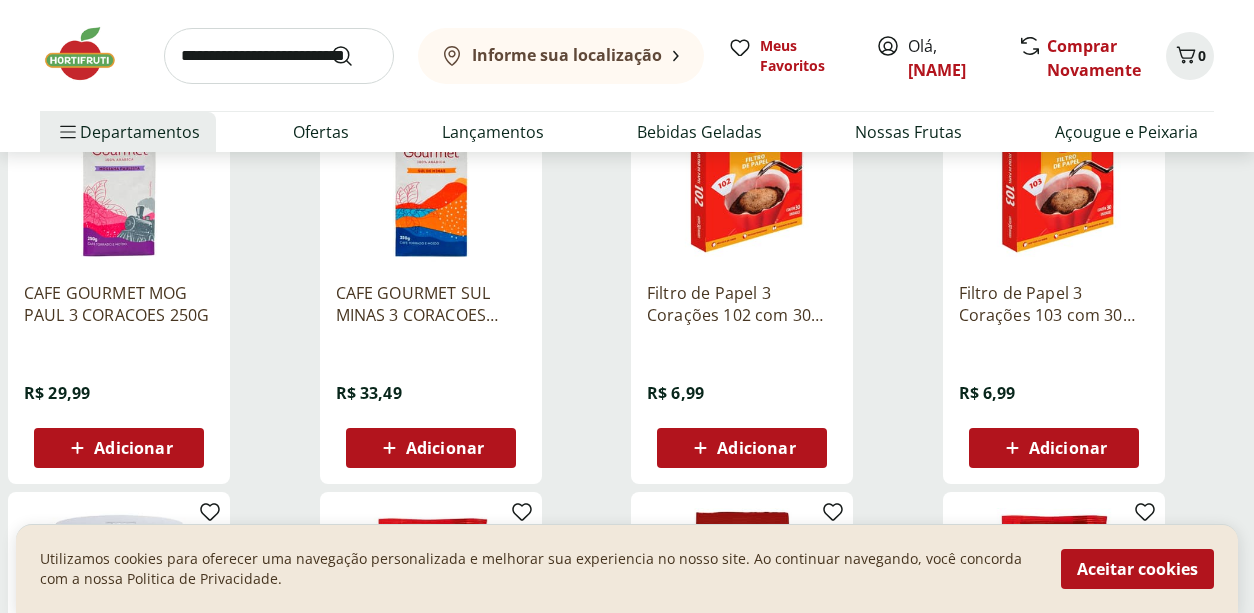 click on "Adicionar" at bounding box center [1068, 448] 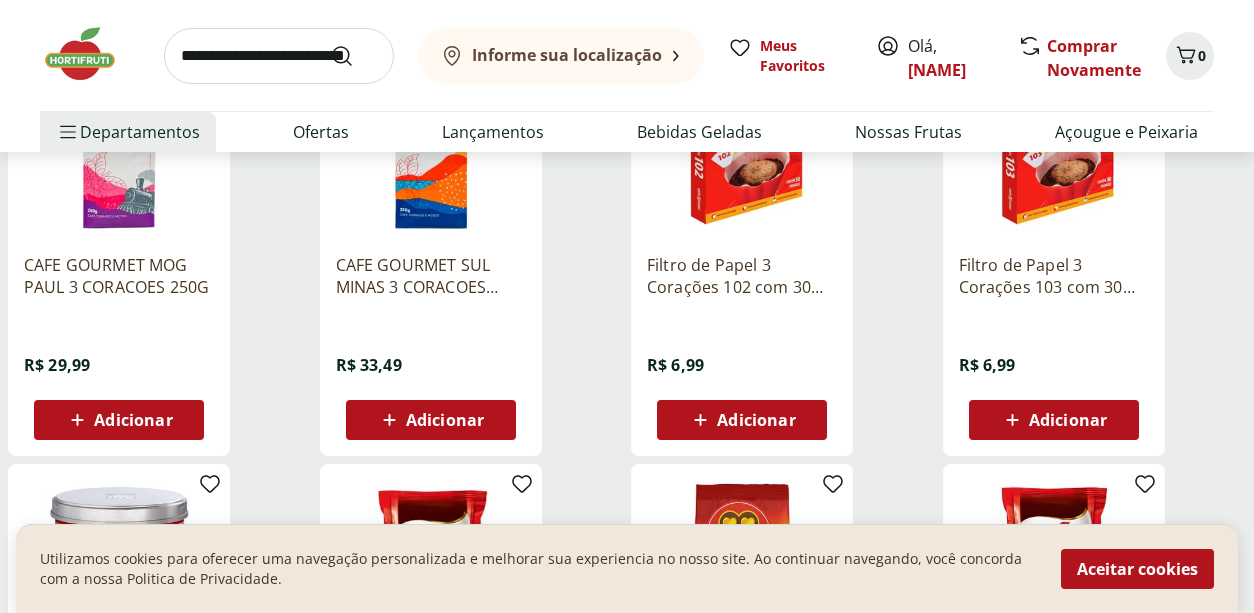 scroll, scrollTop: 367, scrollLeft: 0, axis: vertical 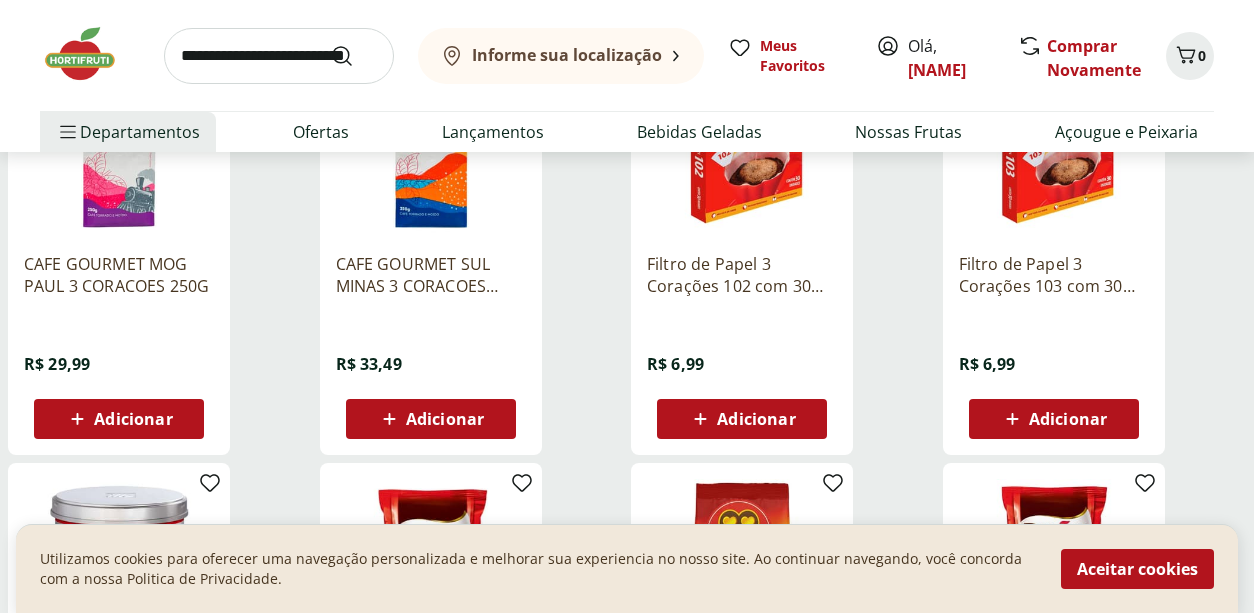 click on "Adicionar" at bounding box center (1068, 419) 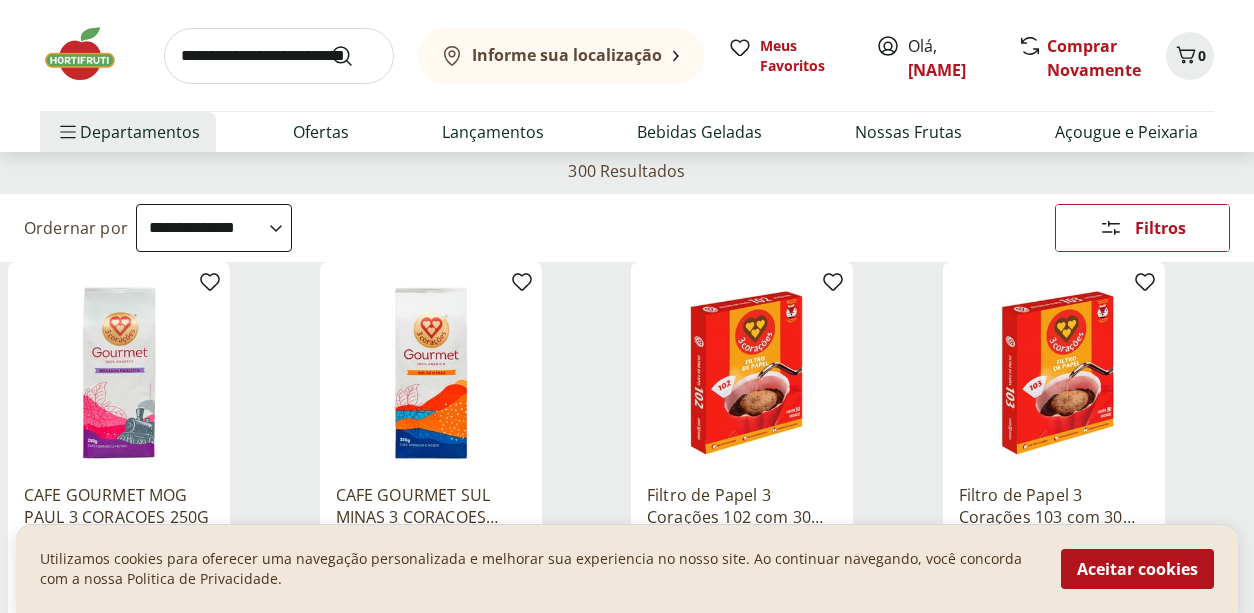 scroll, scrollTop: 92, scrollLeft: 0, axis: vertical 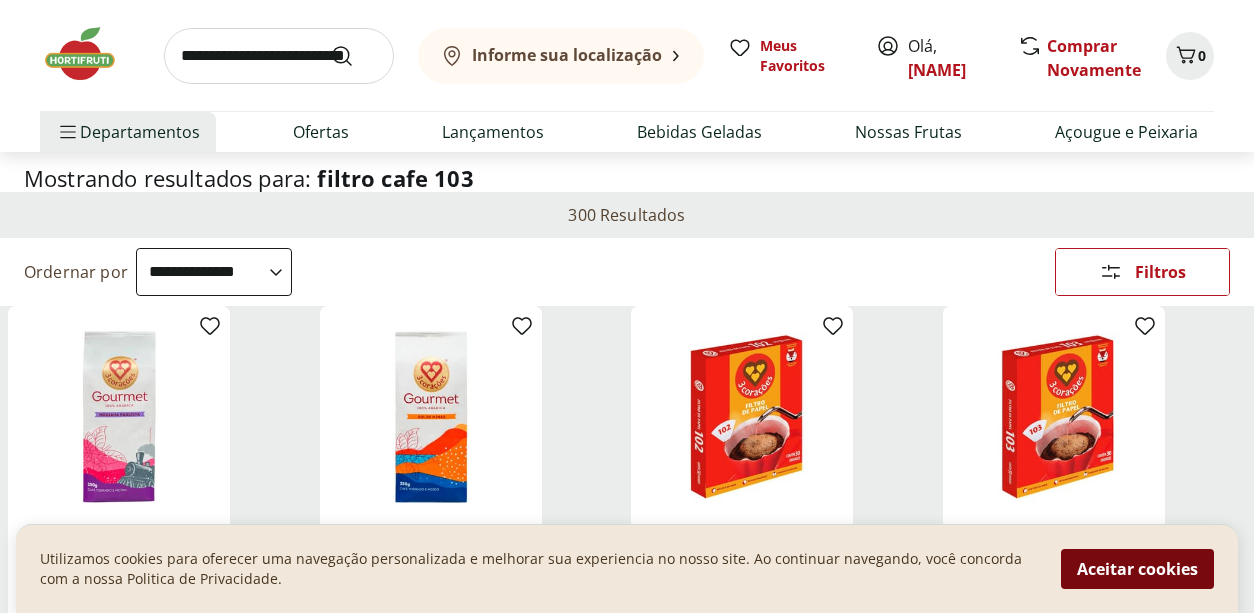 click on "Aceitar cookies" at bounding box center [1137, 569] 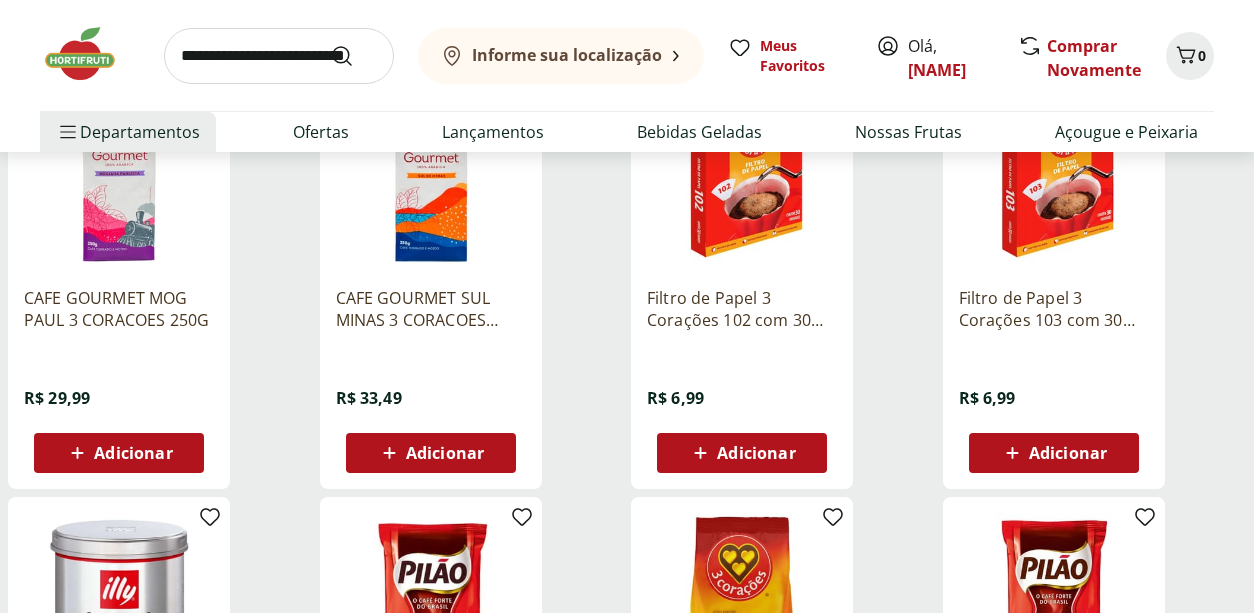 scroll, scrollTop: 332, scrollLeft: 0, axis: vertical 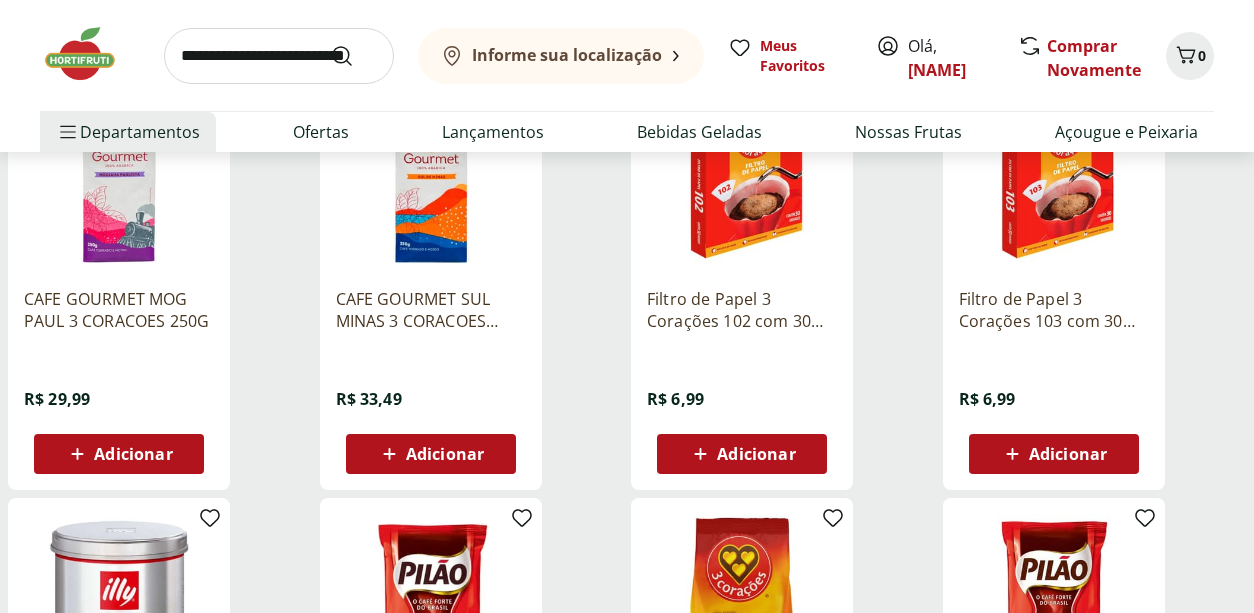 click on "Adicionar" at bounding box center [1068, 454] 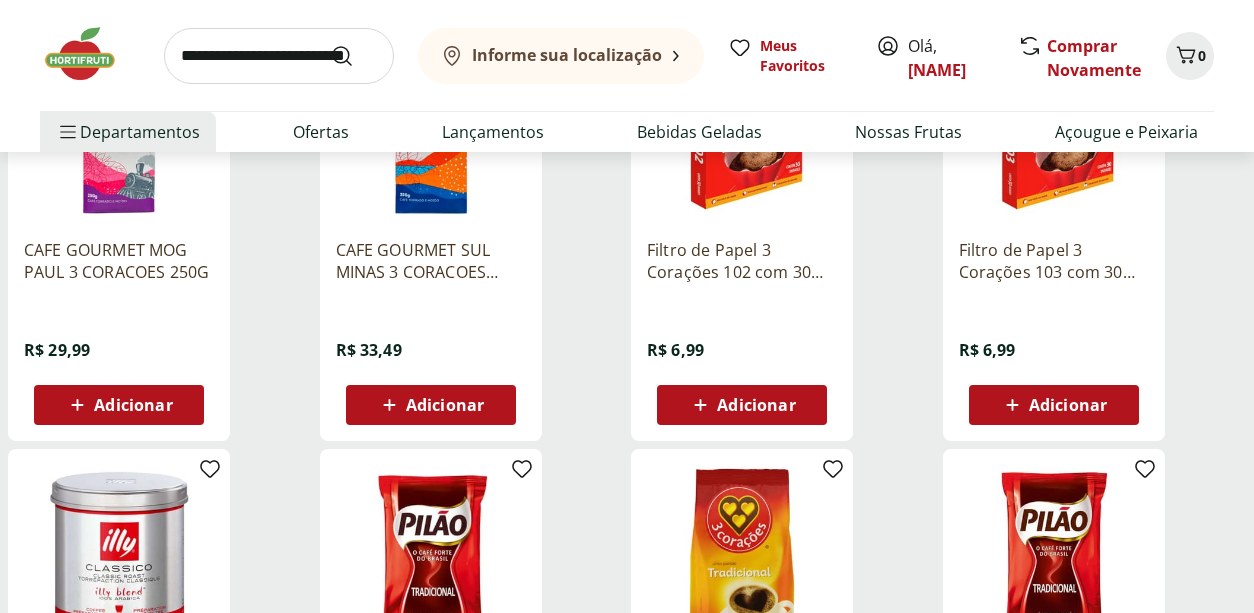 scroll, scrollTop: 380, scrollLeft: 0, axis: vertical 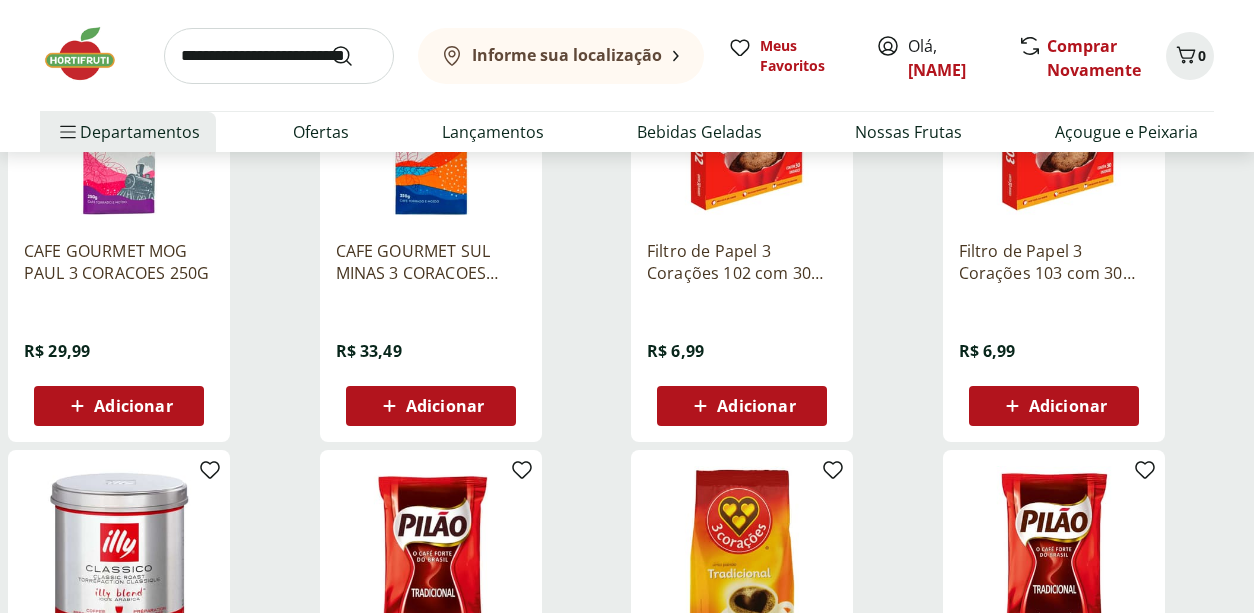 click on "Adicionar" at bounding box center (1068, 406) 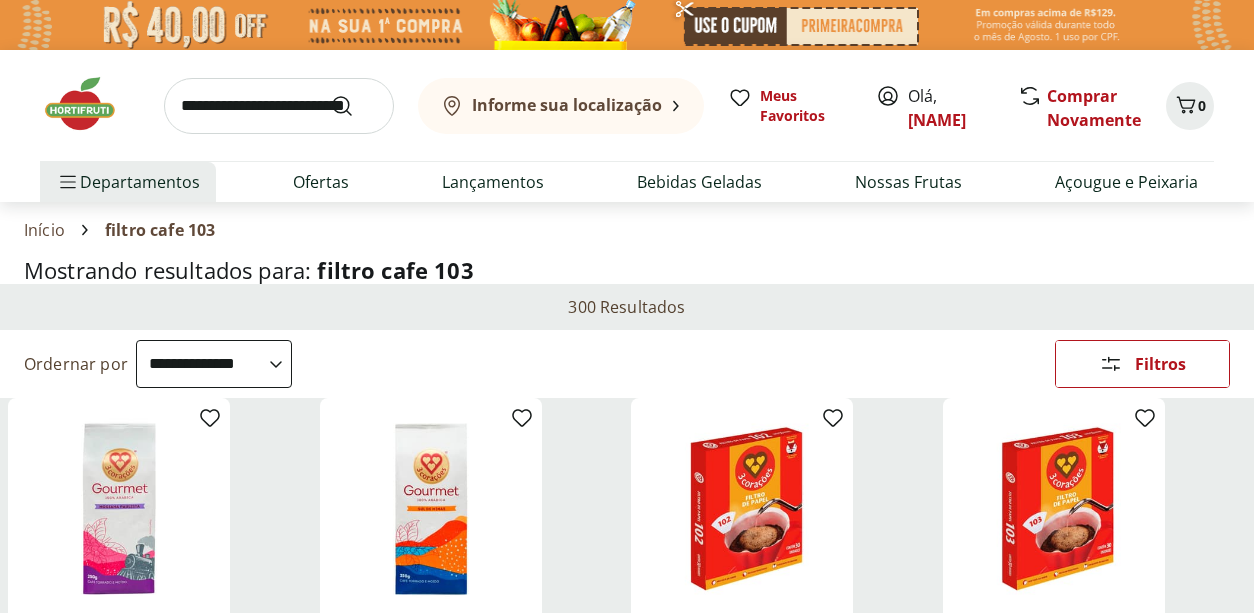 scroll, scrollTop: 0, scrollLeft: 0, axis: both 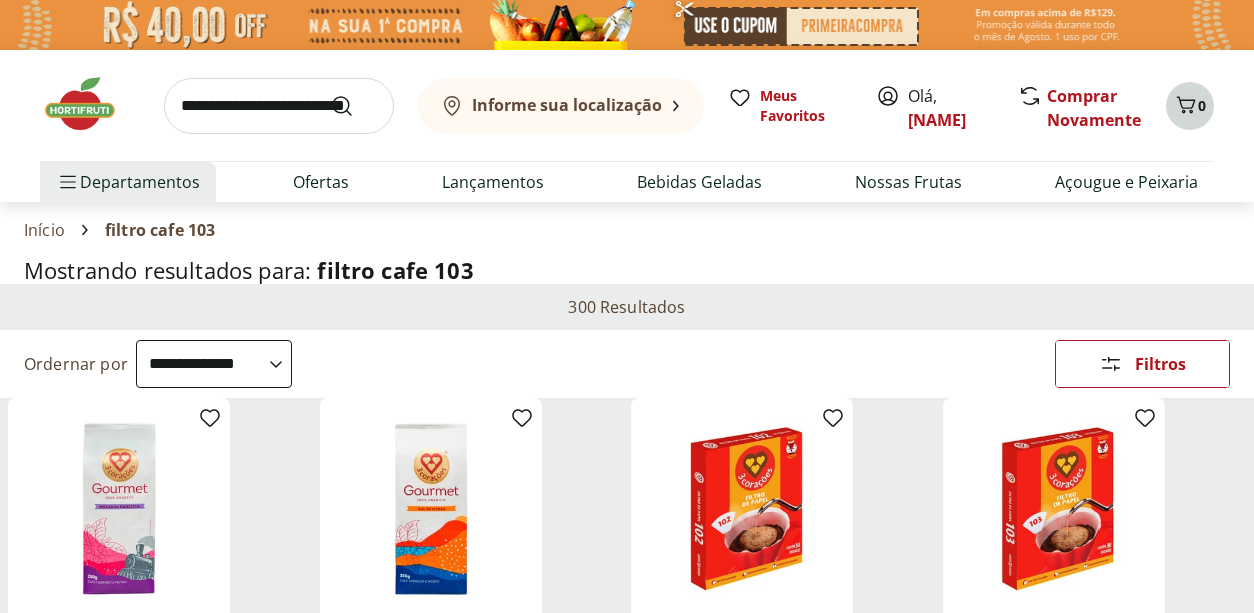 click 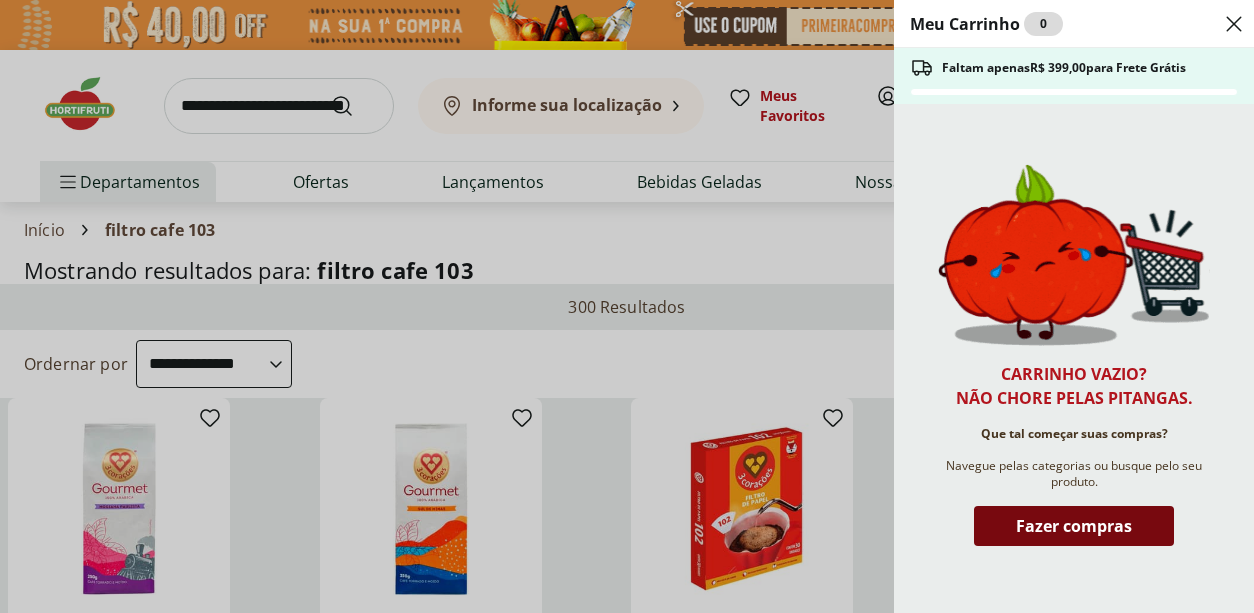 click on "Fazer compras" at bounding box center [1074, 526] 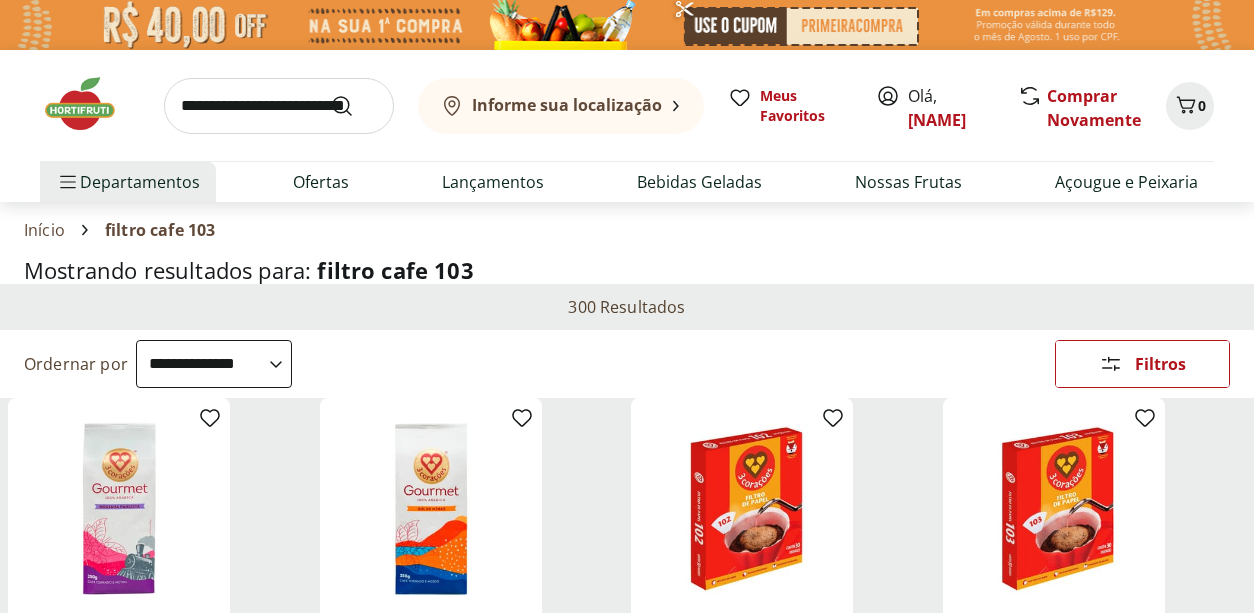 scroll, scrollTop: 0, scrollLeft: 0, axis: both 